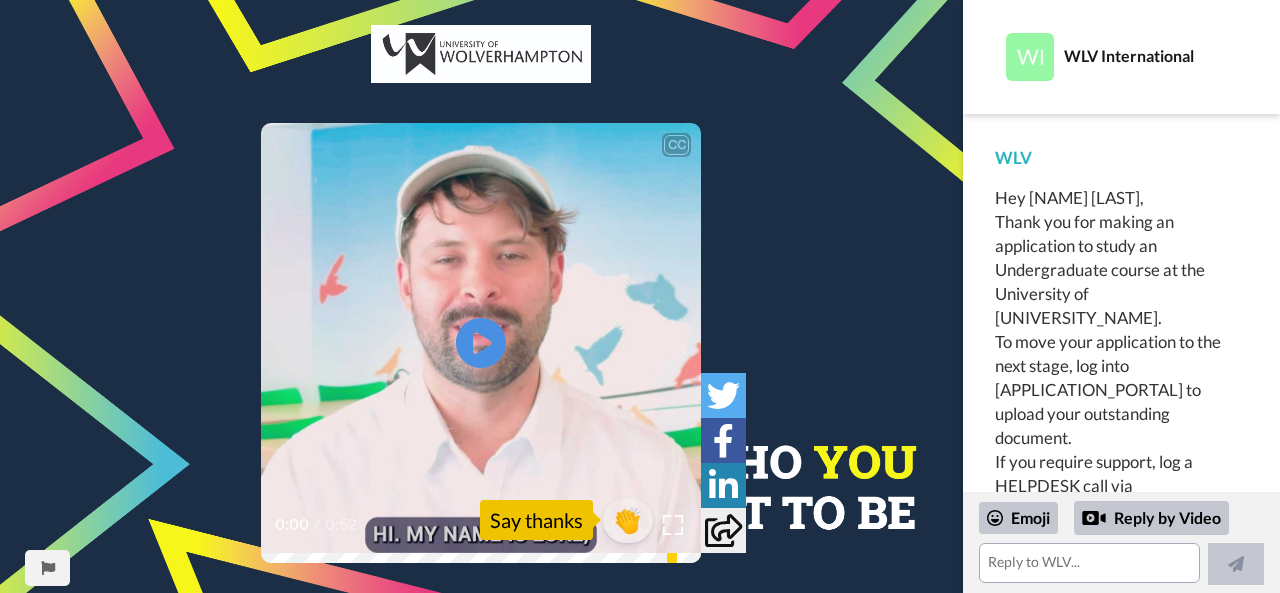 scroll, scrollTop: 0, scrollLeft: 0, axis: both 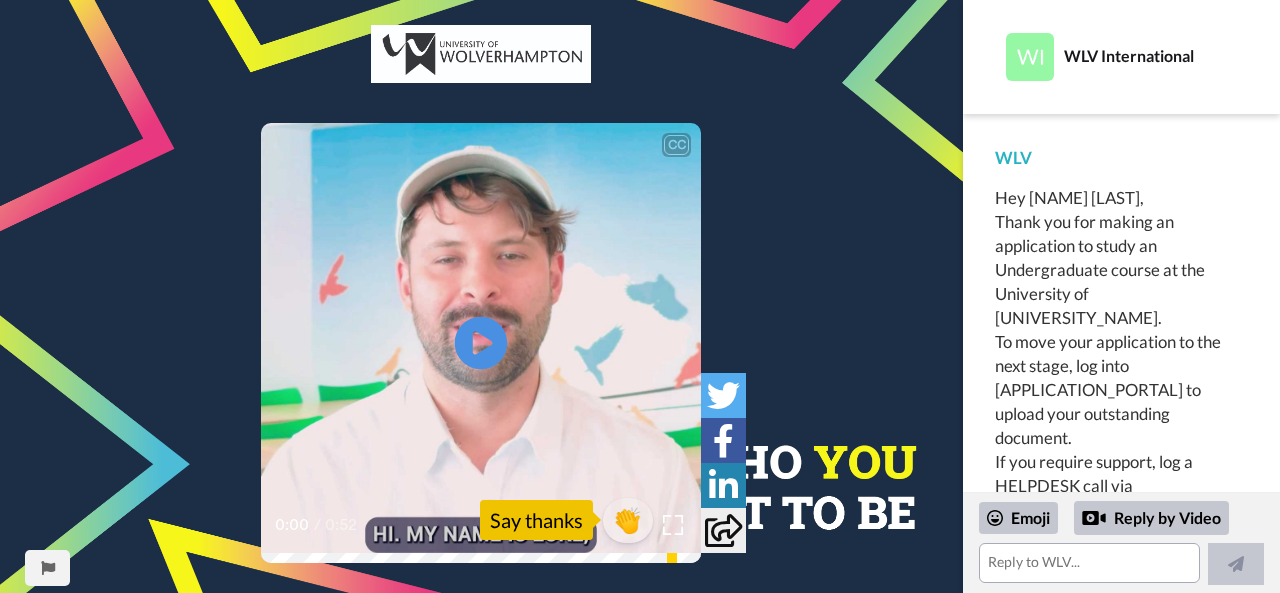 click at bounding box center [481, 342] 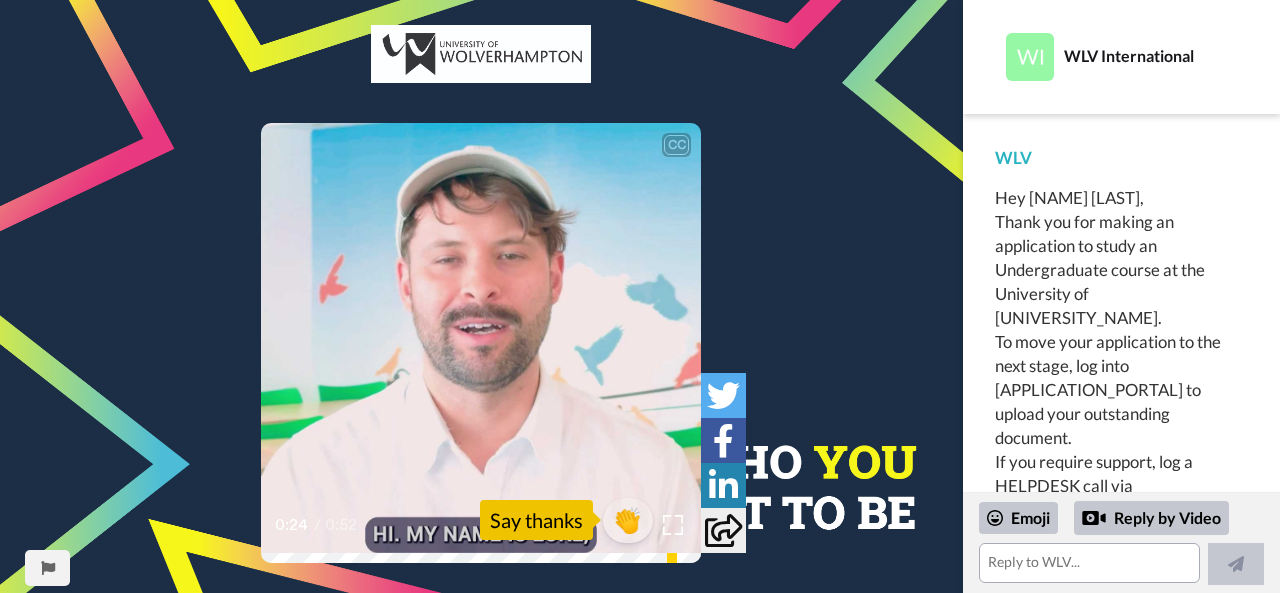 click on "Play/Pause" at bounding box center (481, 342) 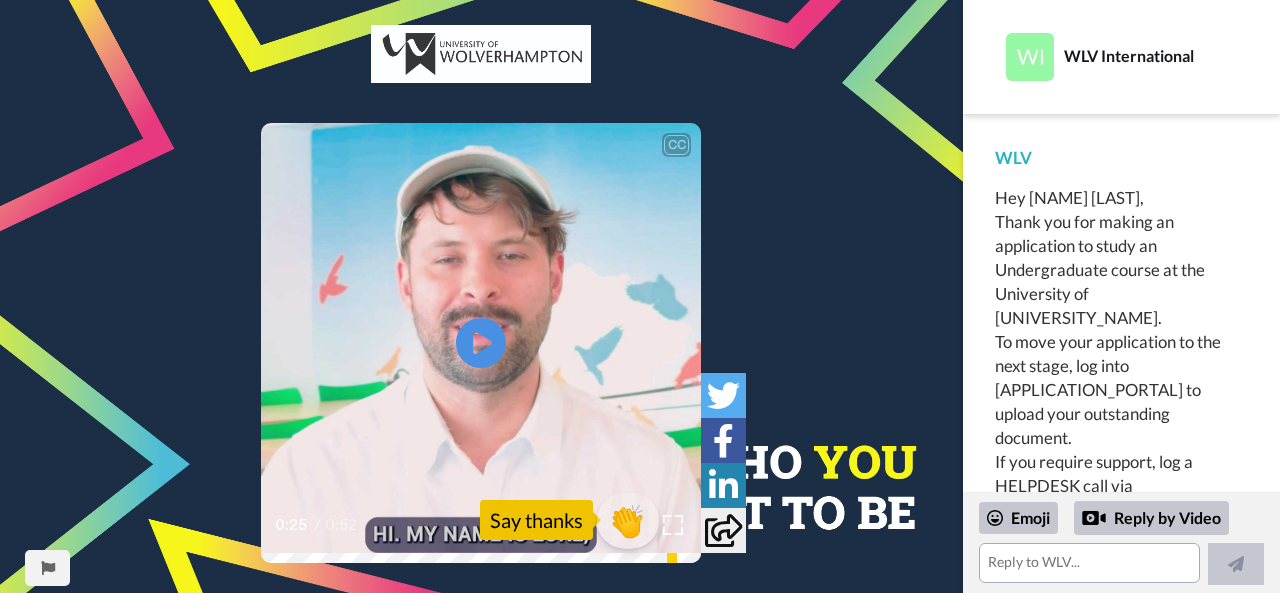 click on "👏" at bounding box center [628, 520] 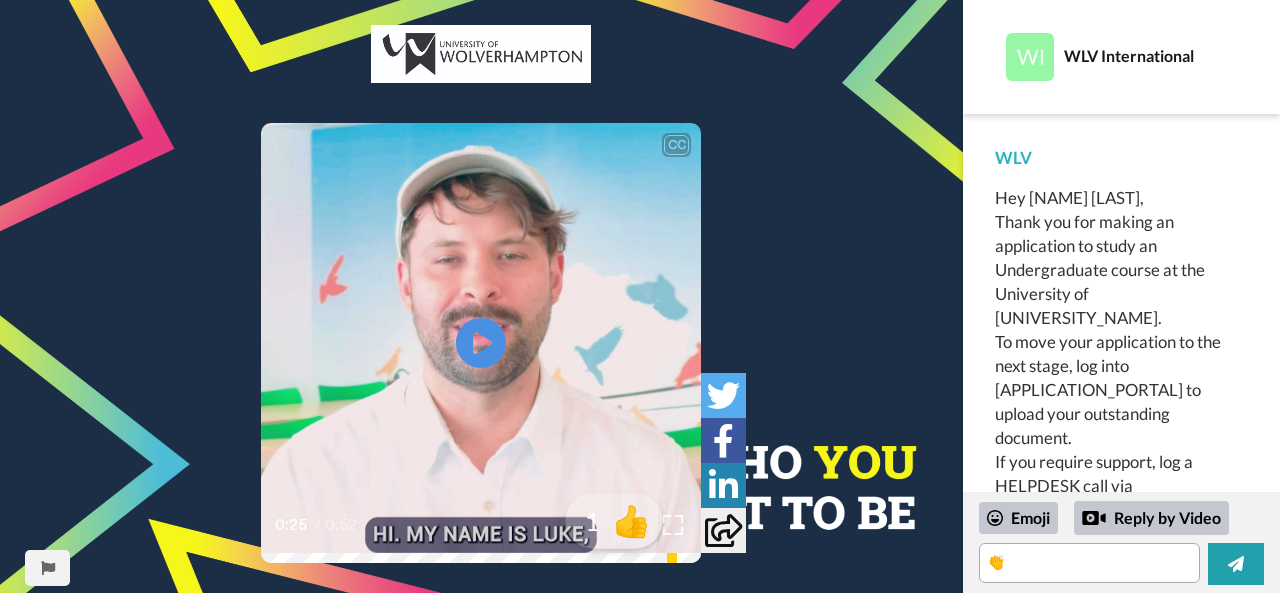 click on "👍" at bounding box center (632, 520) 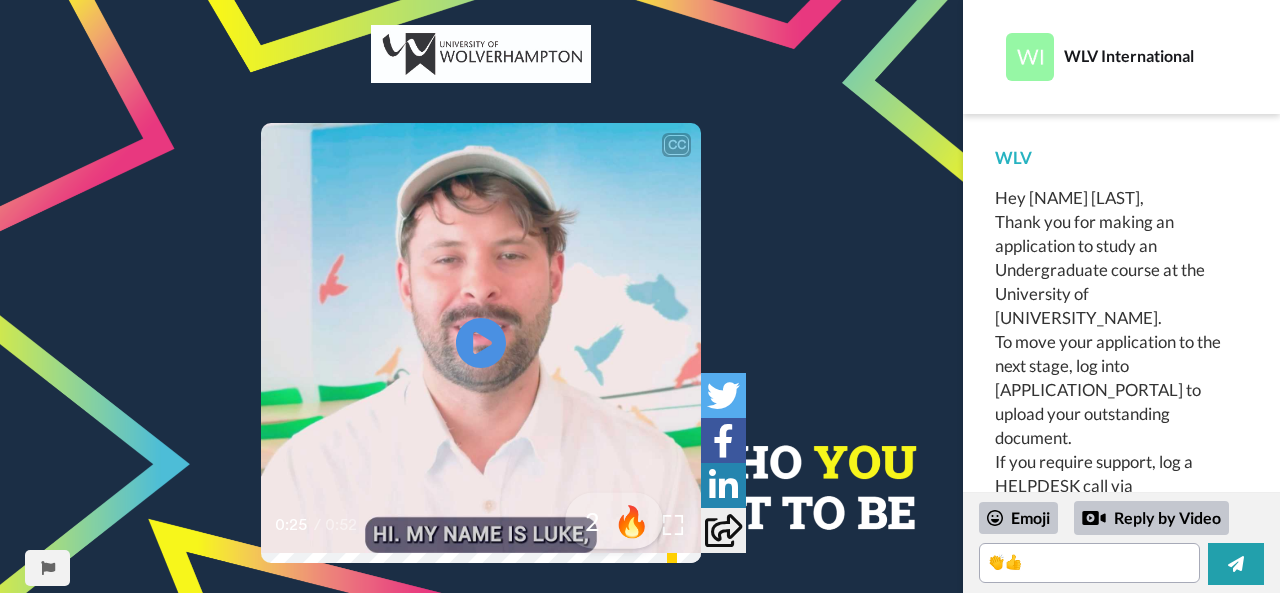 click on "🔥" at bounding box center (632, 520) 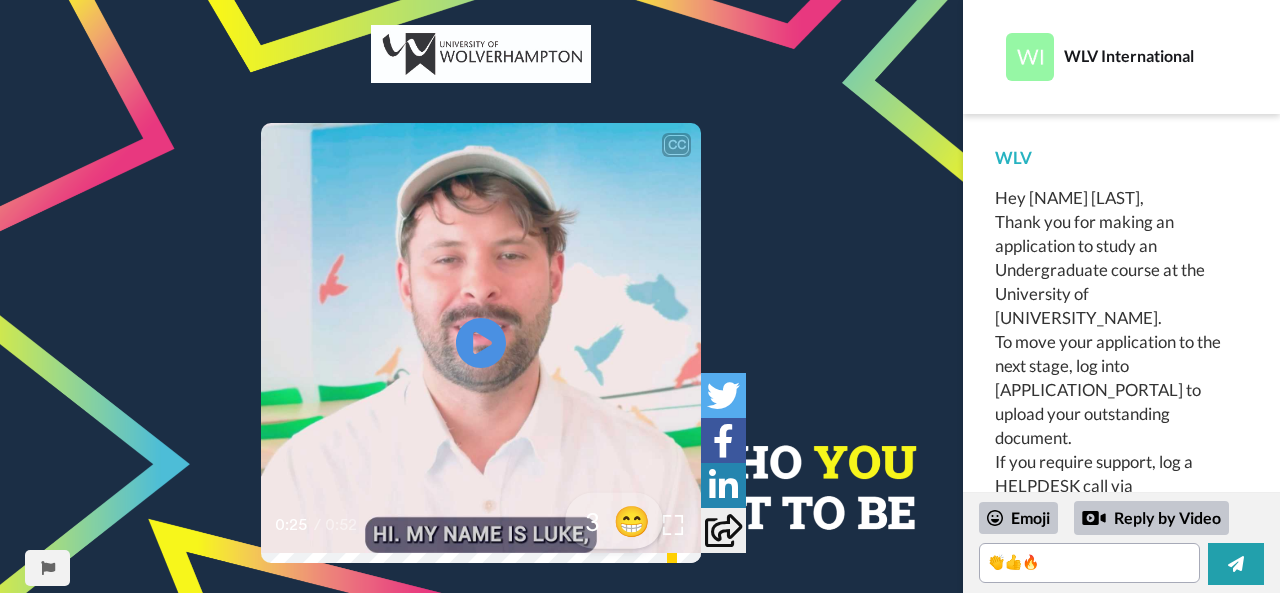 click on "😁" at bounding box center [632, 520] 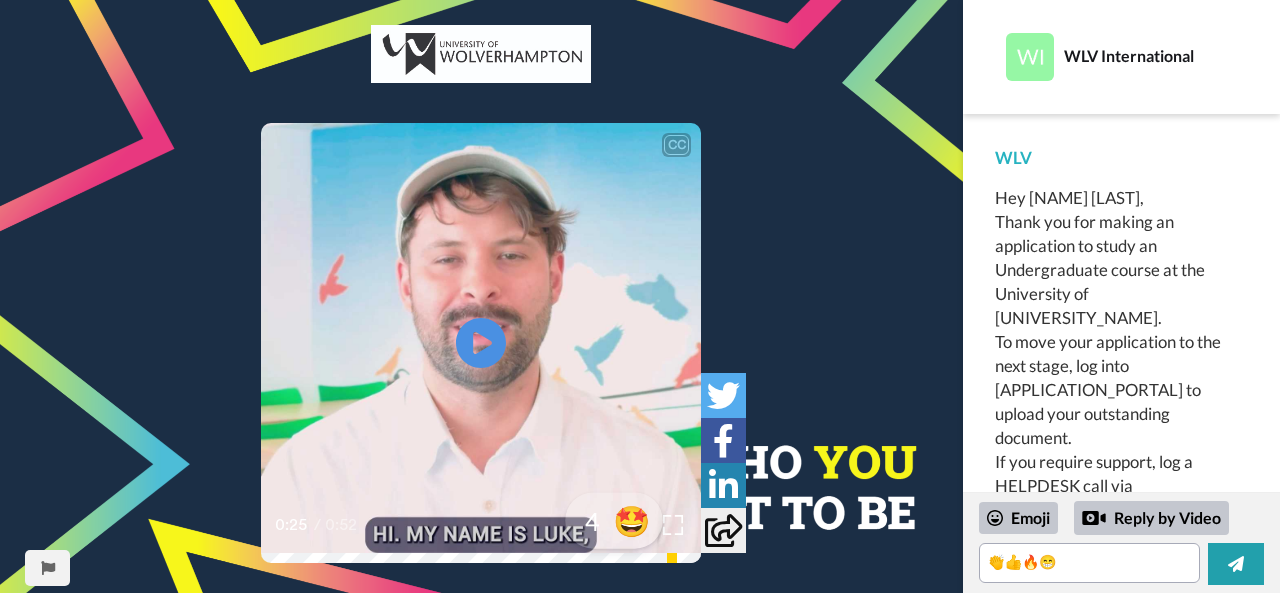 click on "🤩" at bounding box center (632, 520) 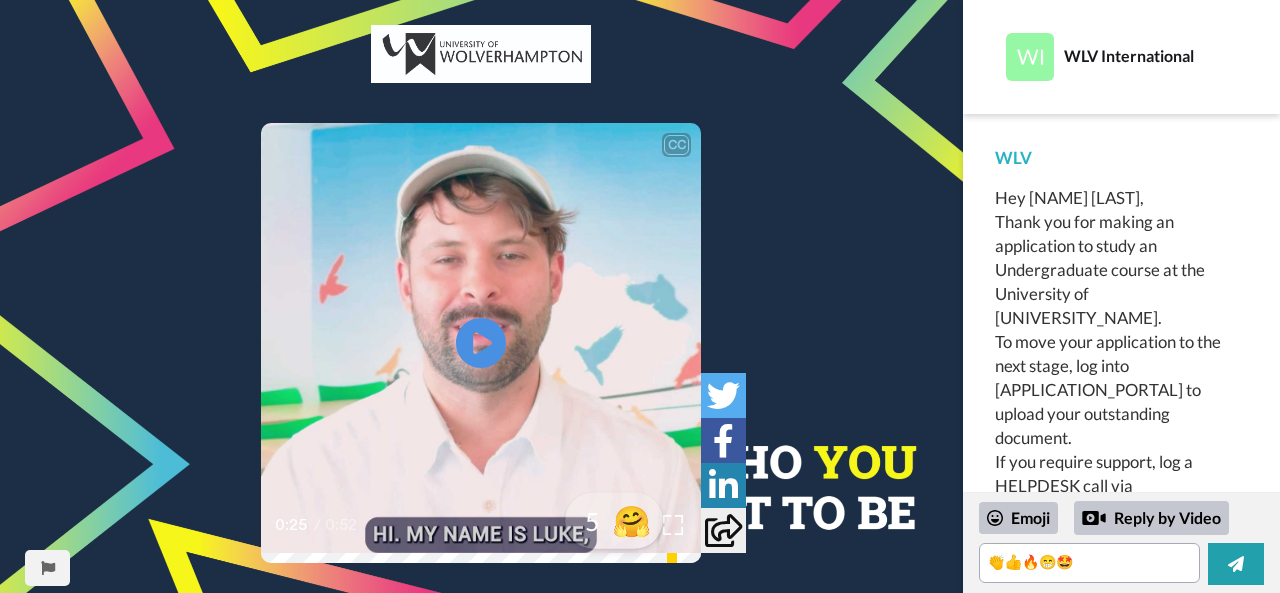 click on "🤗" at bounding box center [632, 520] 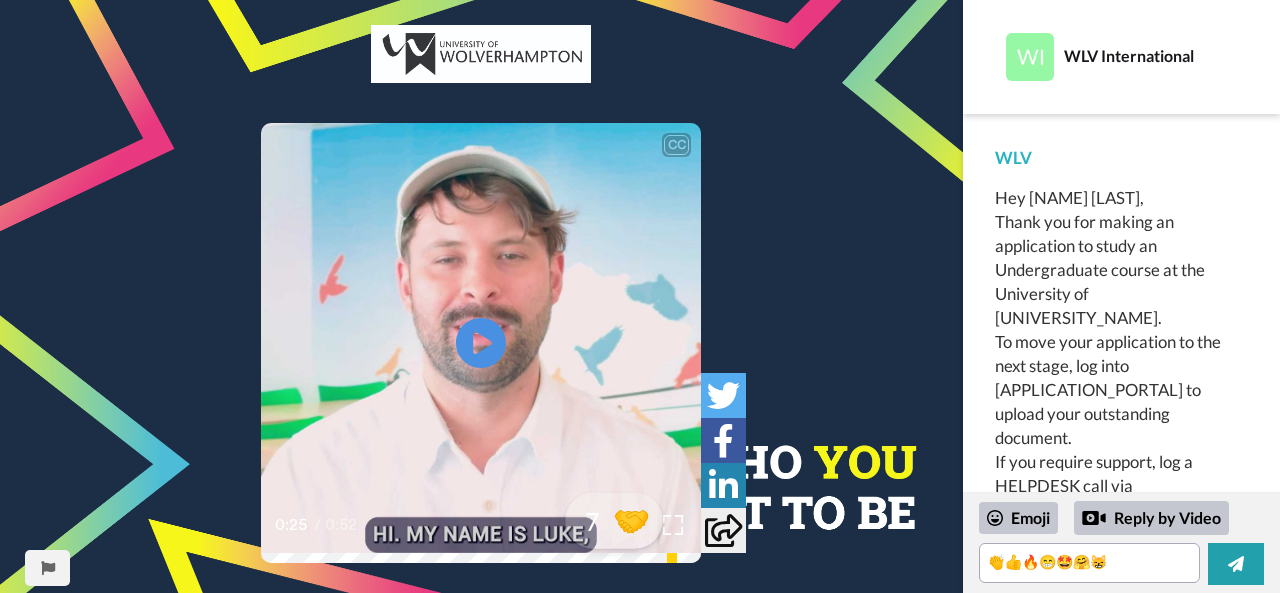 click on "🤝" at bounding box center [632, 520] 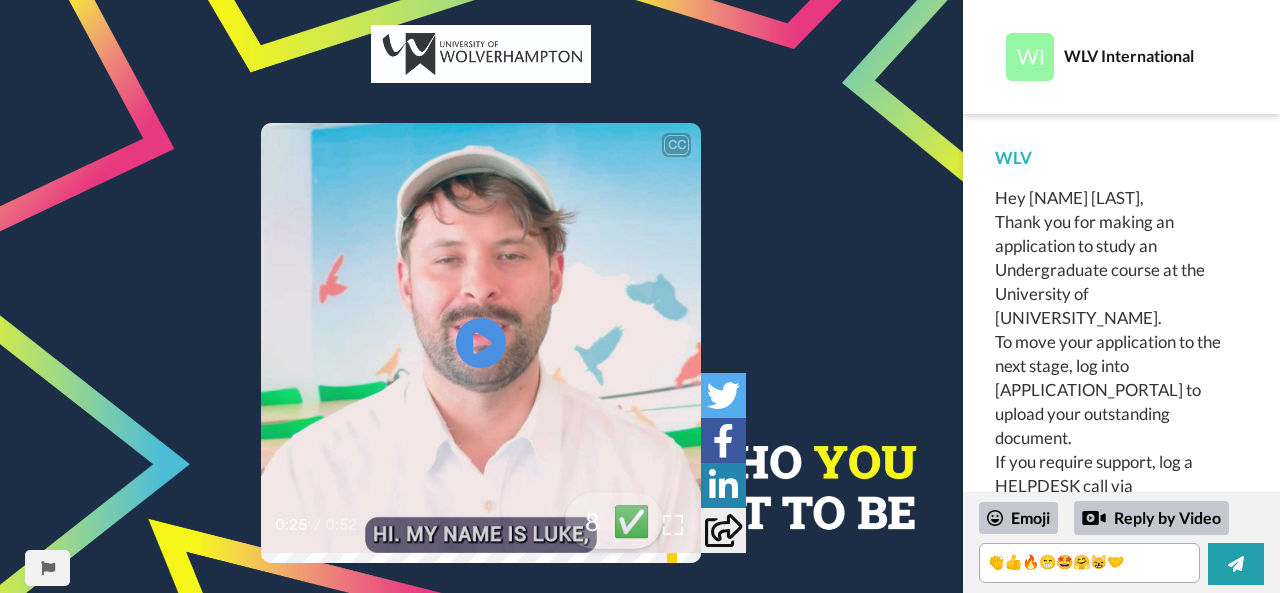click on "✅" at bounding box center (632, 520) 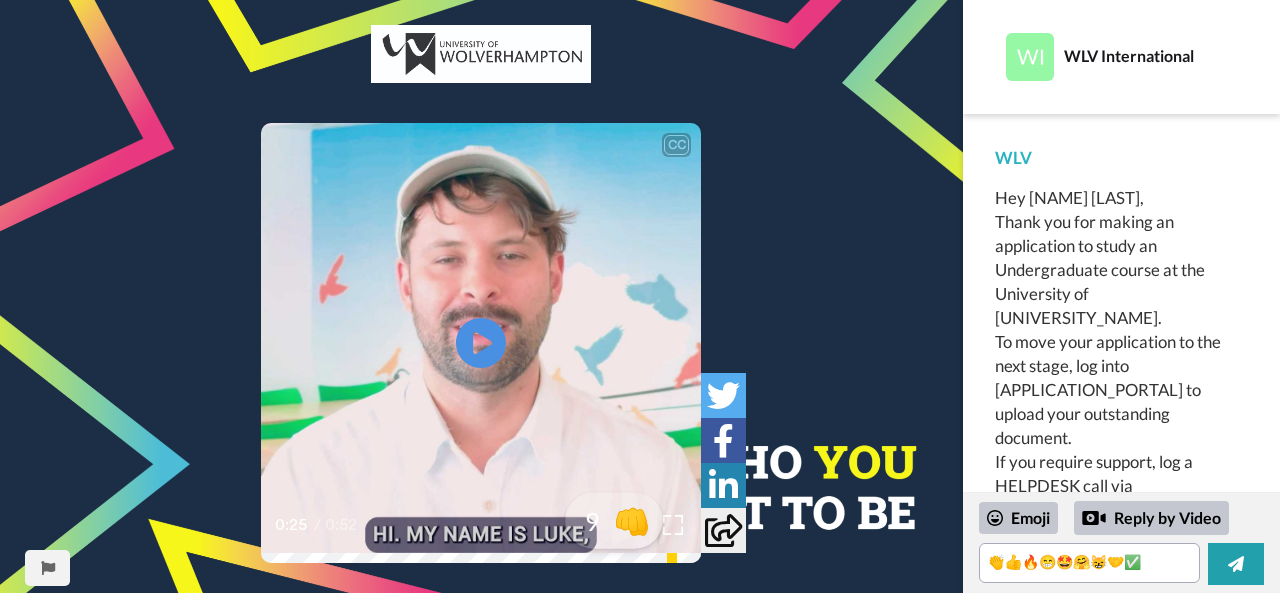 click on "👊" at bounding box center (632, 520) 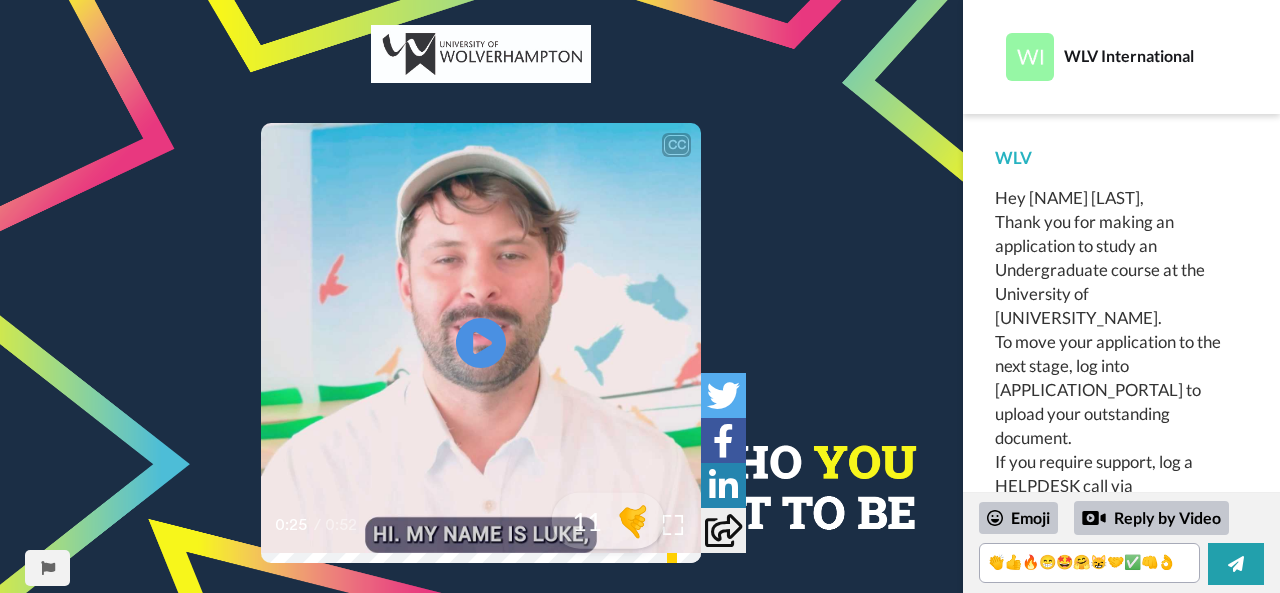 click on "🤙" at bounding box center (633, 520) 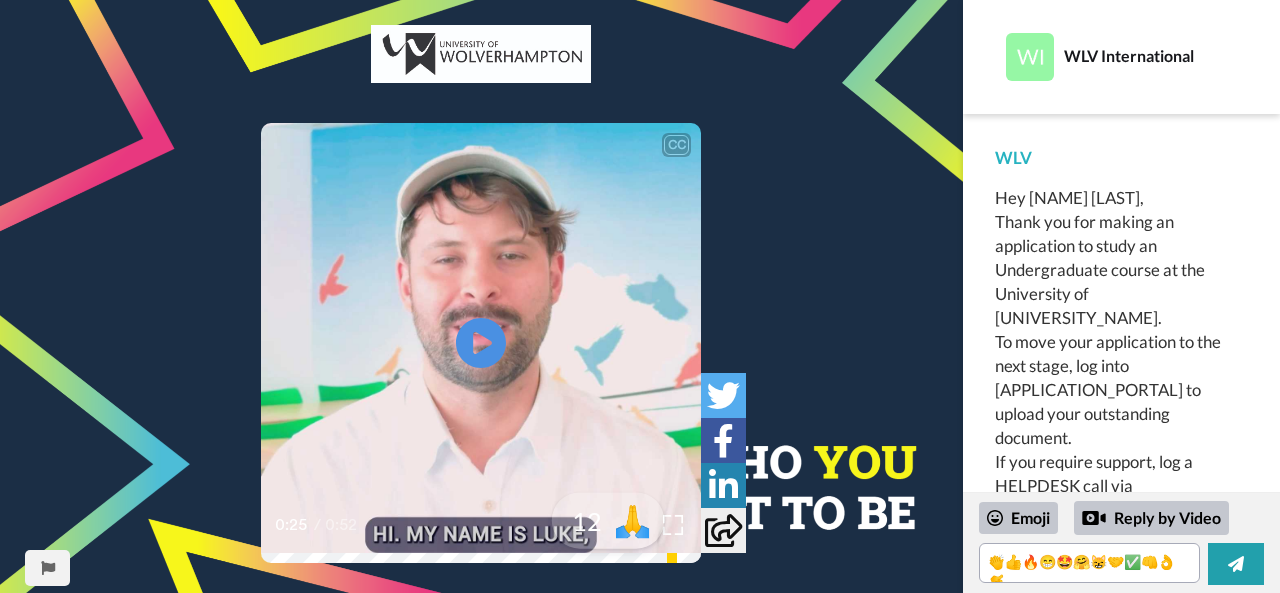 click on "🙏" at bounding box center [633, 520] 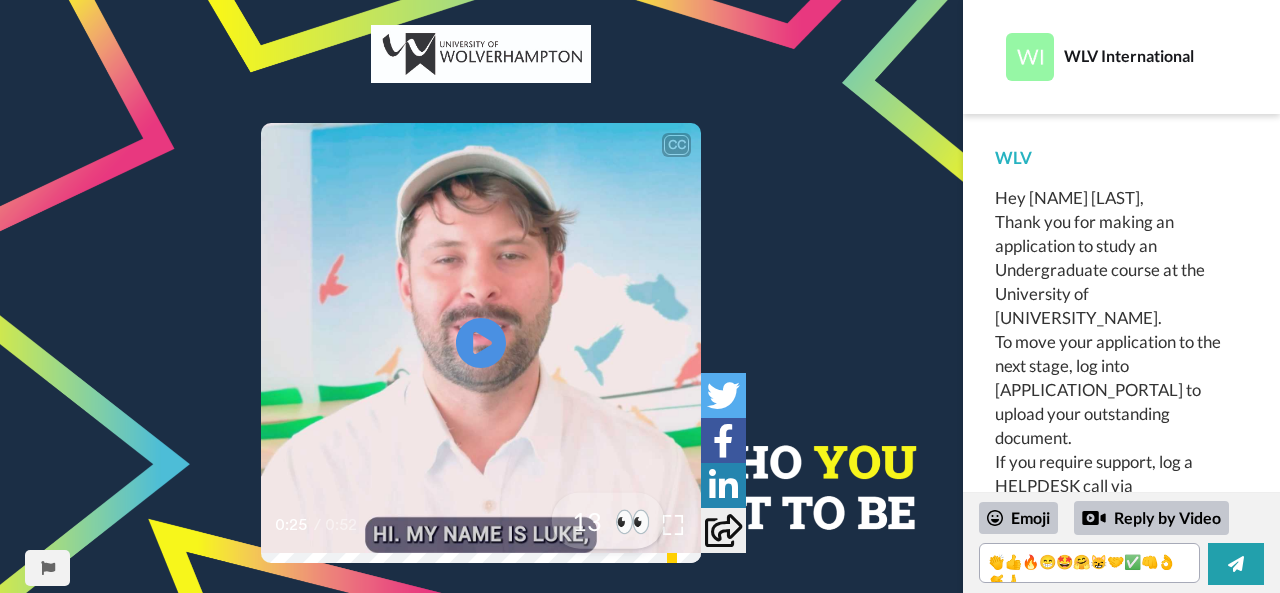 click on "👀" at bounding box center (633, 520) 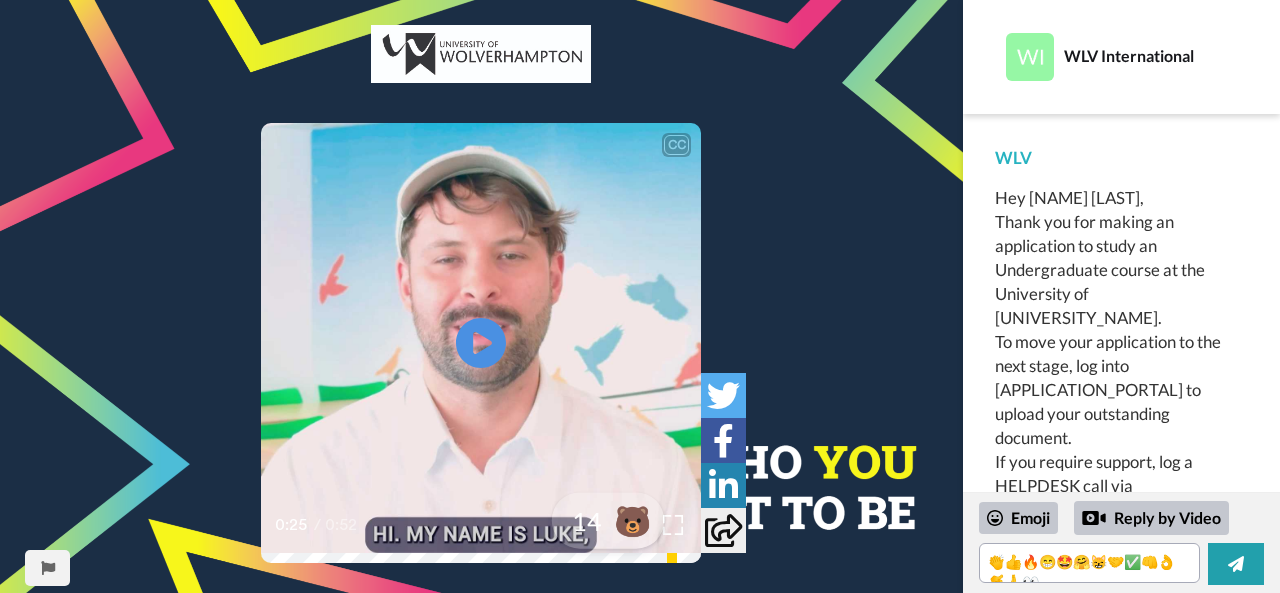 click on "🐻" at bounding box center (633, 520) 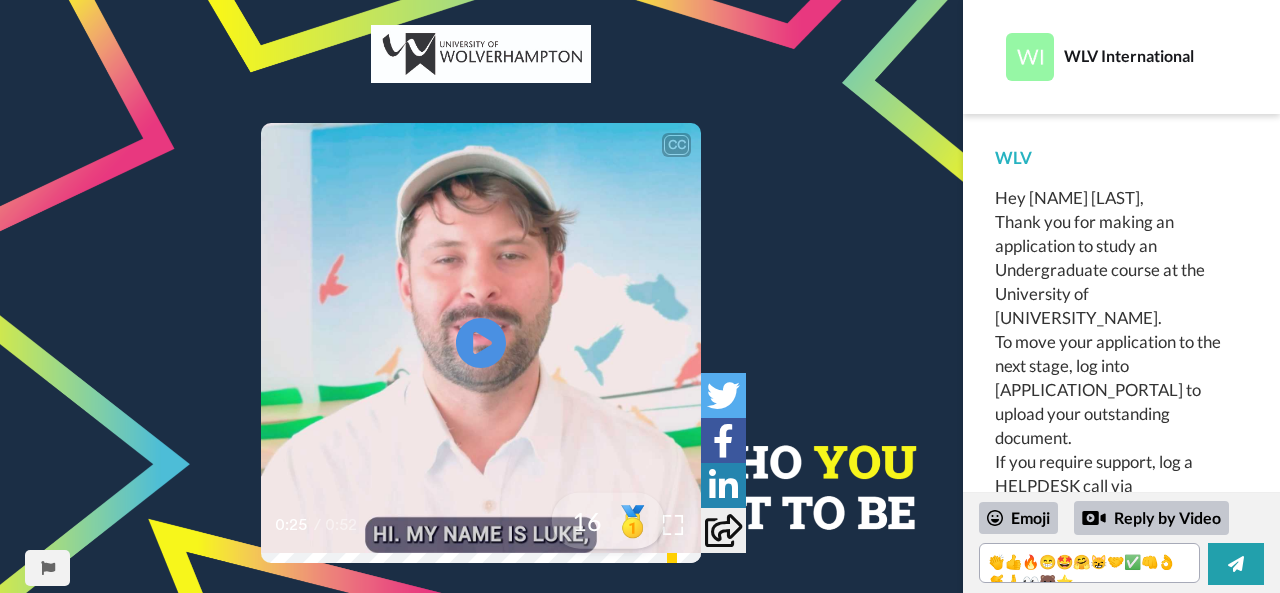 click on "️🥇" at bounding box center (633, 520) 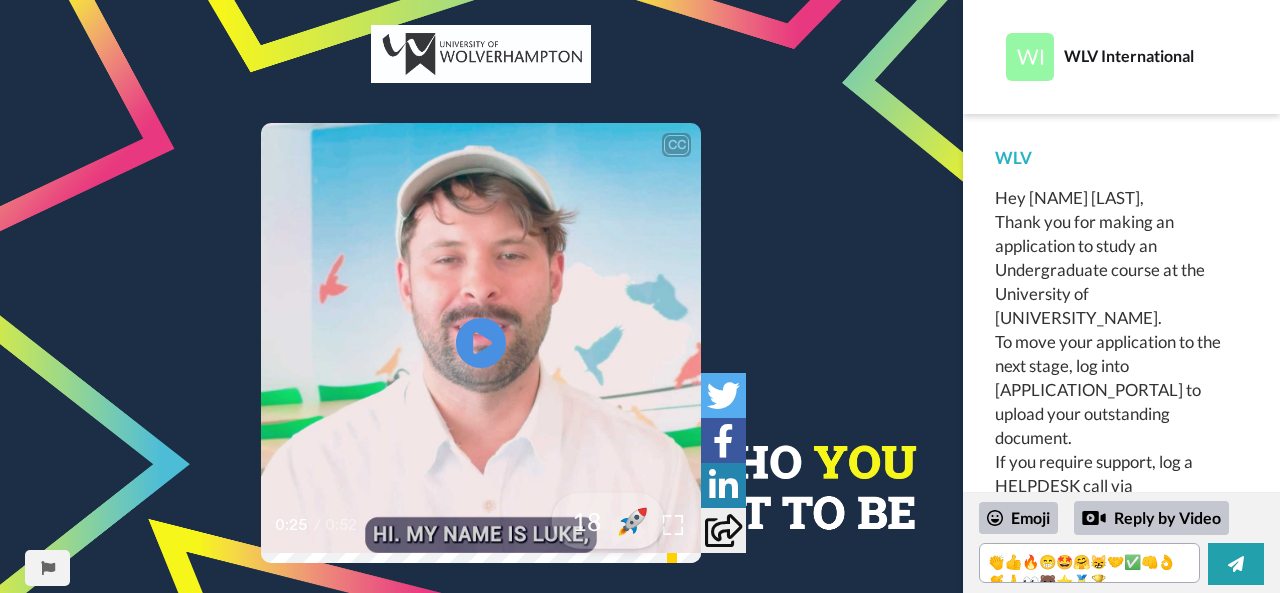 click on "🚀" at bounding box center [633, 520] 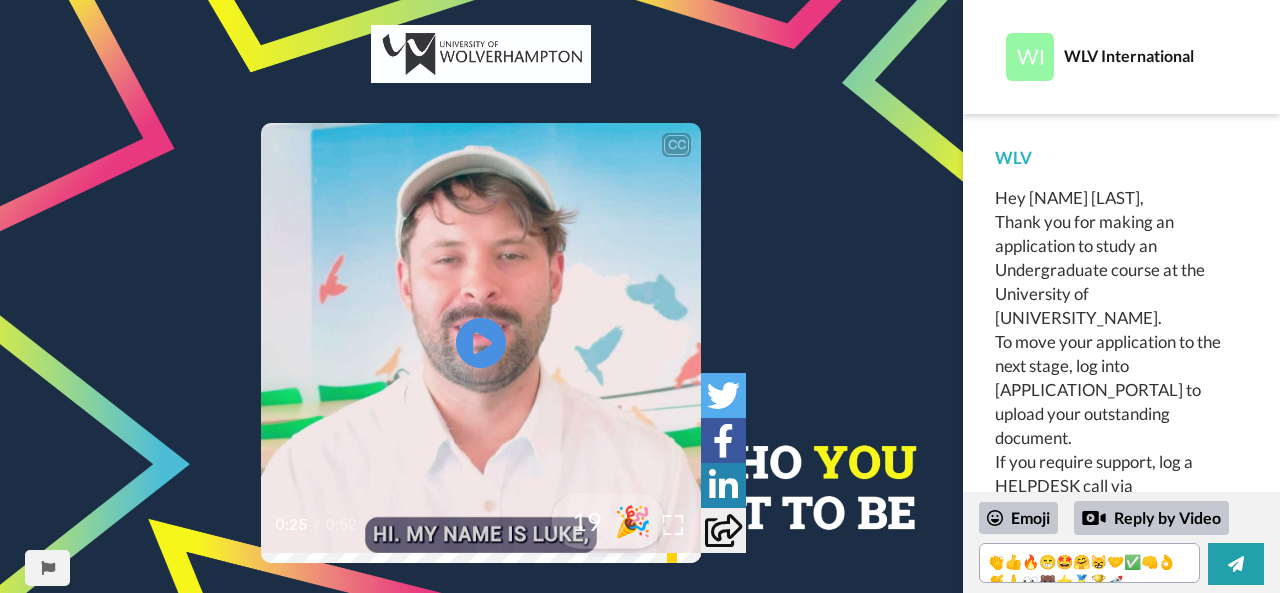 click on "🎉" at bounding box center [633, 520] 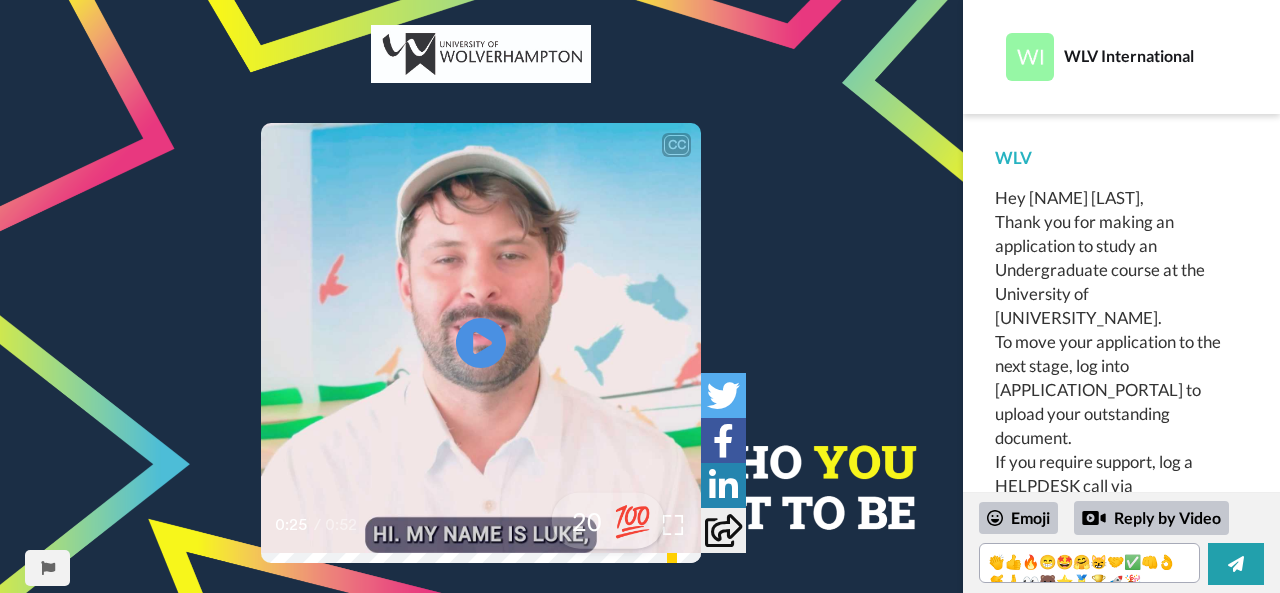 click on "💯" at bounding box center [633, 520] 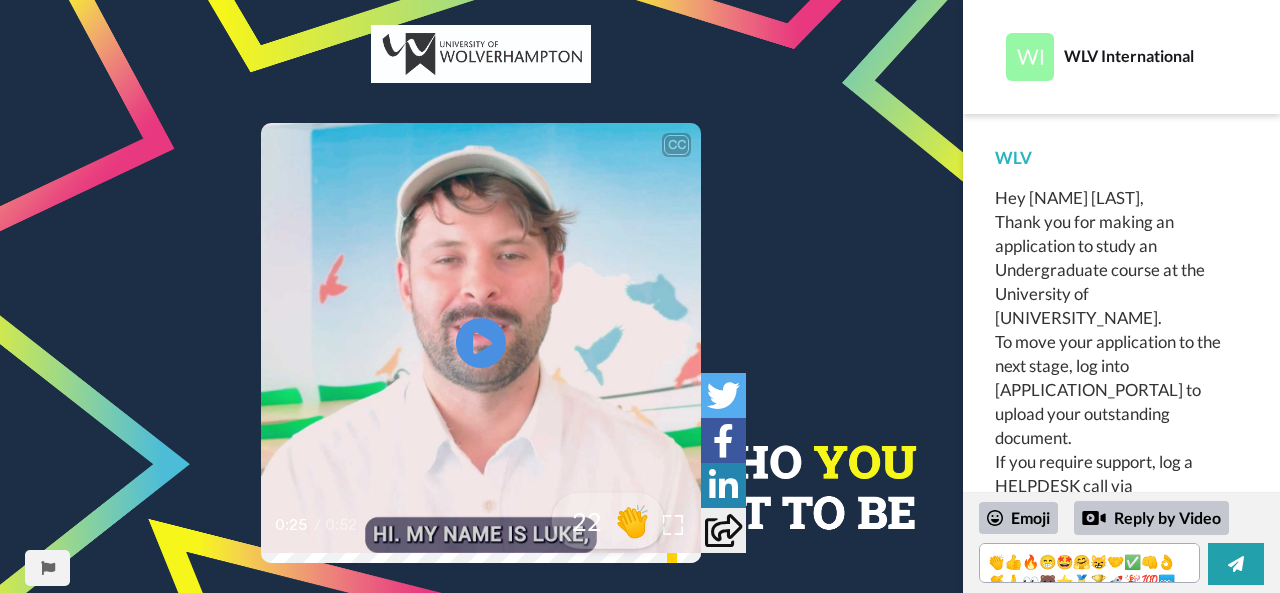 click on "👏" at bounding box center (633, 520) 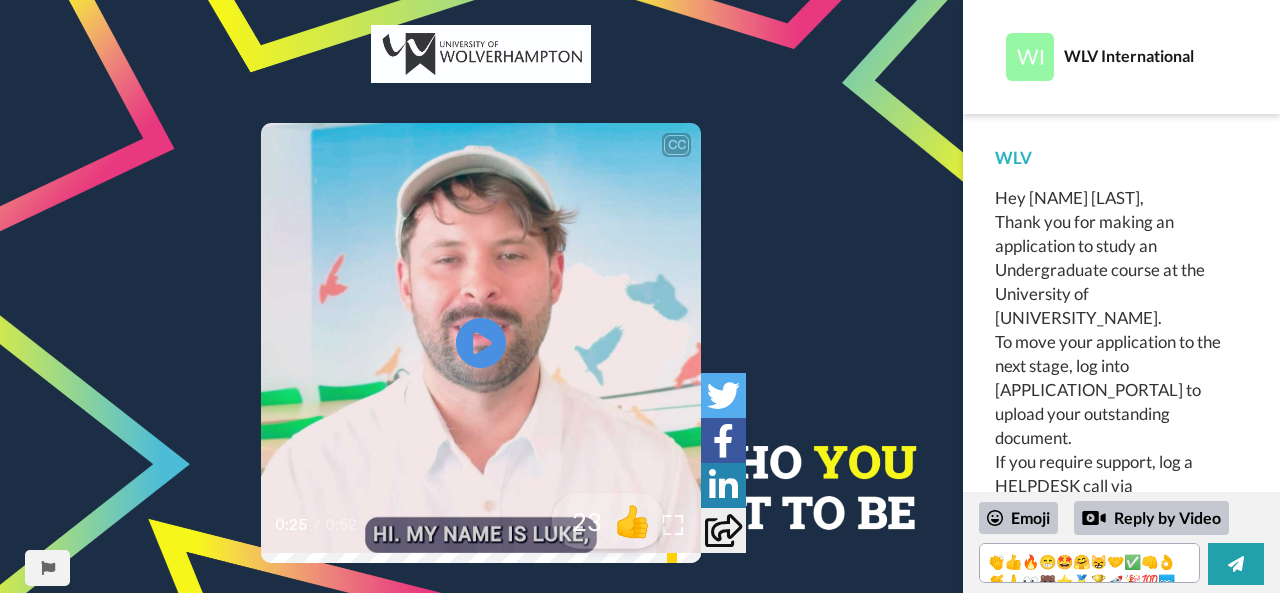 click on "👍" at bounding box center [633, 520] 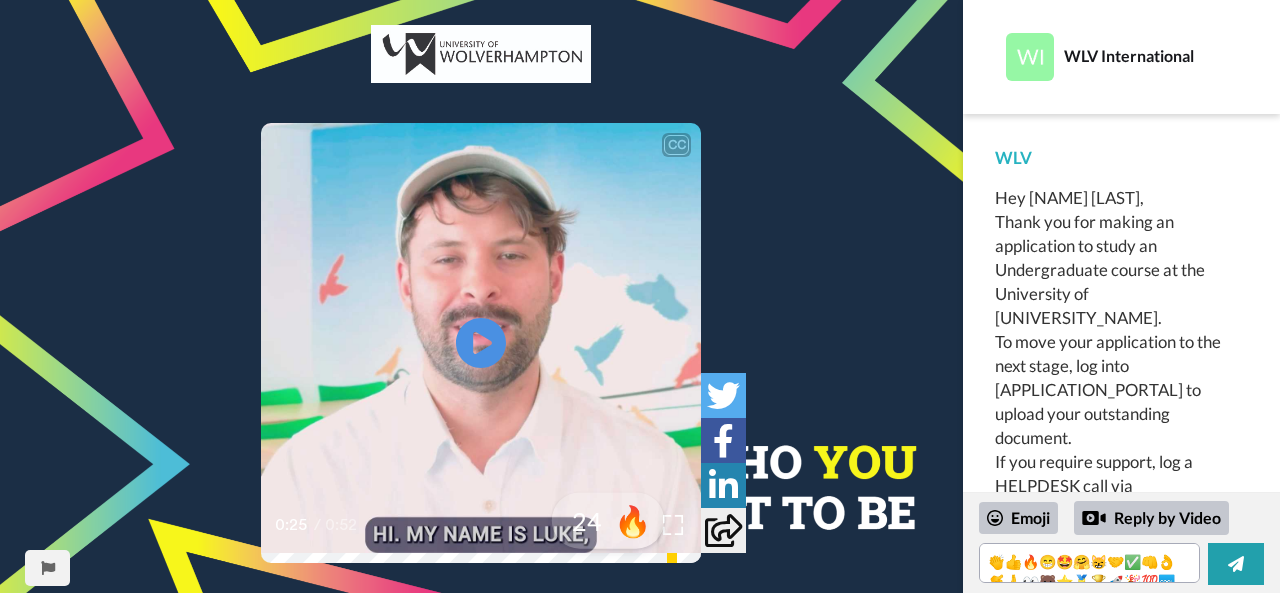 click on "🔥" at bounding box center [633, 520] 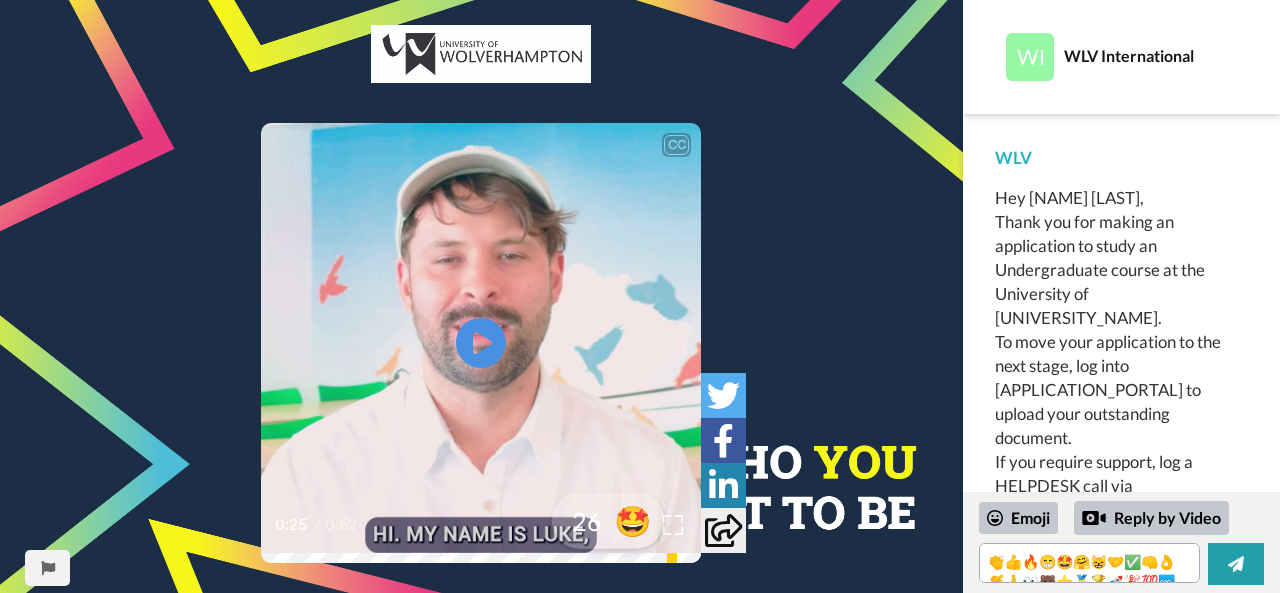click on "🤩" at bounding box center [633, 520] 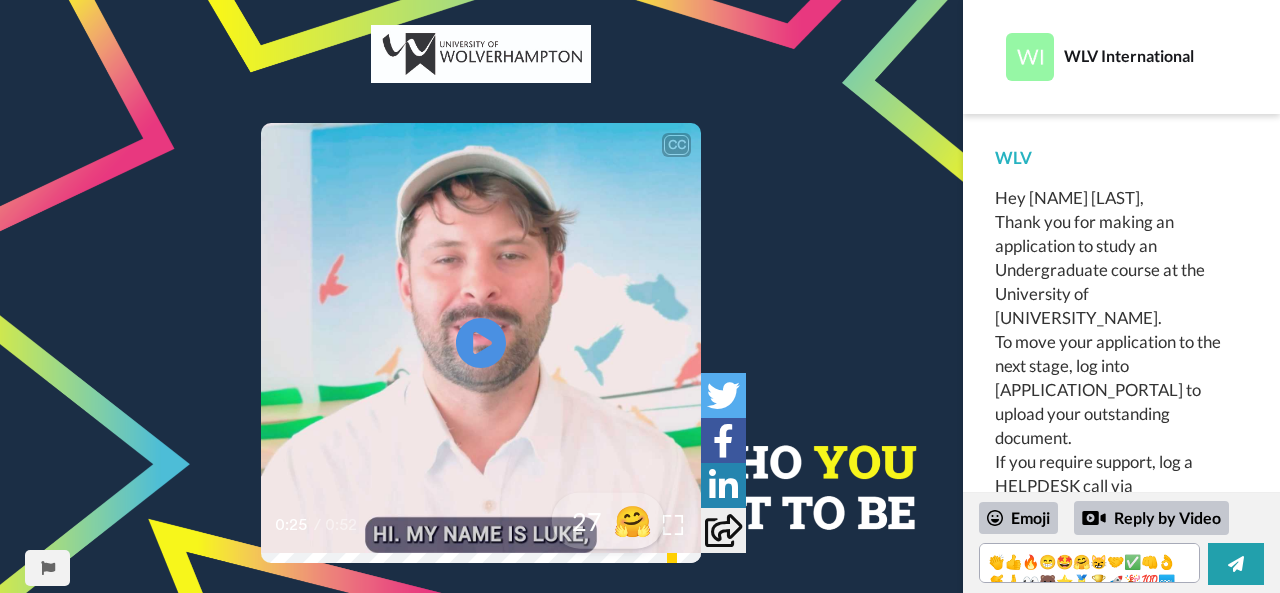 click on "🤗" at bounding box center [633, 520] 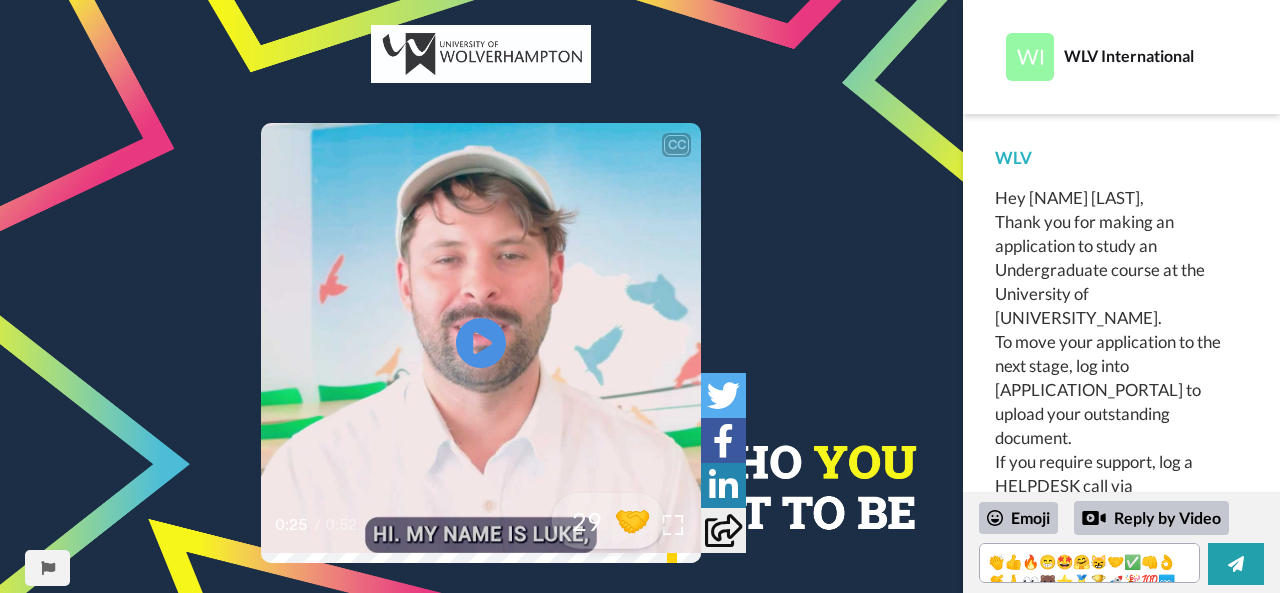 click on "🤝" at bounding box center (633, 520) 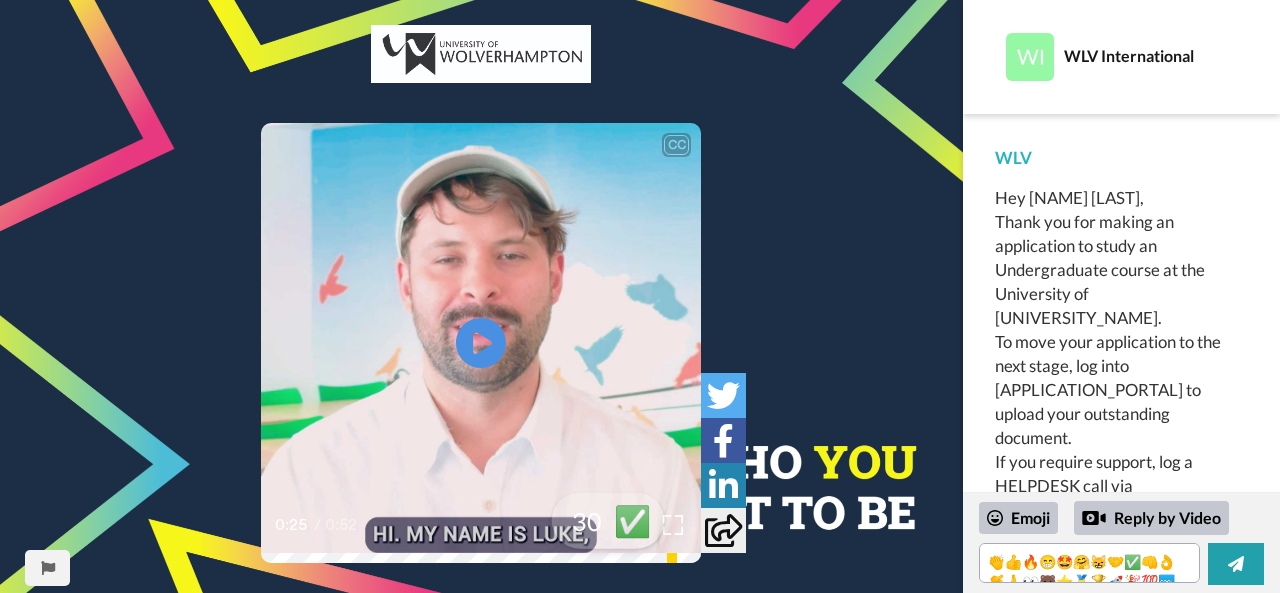 click on "✅" at bounding box center (633, 520) 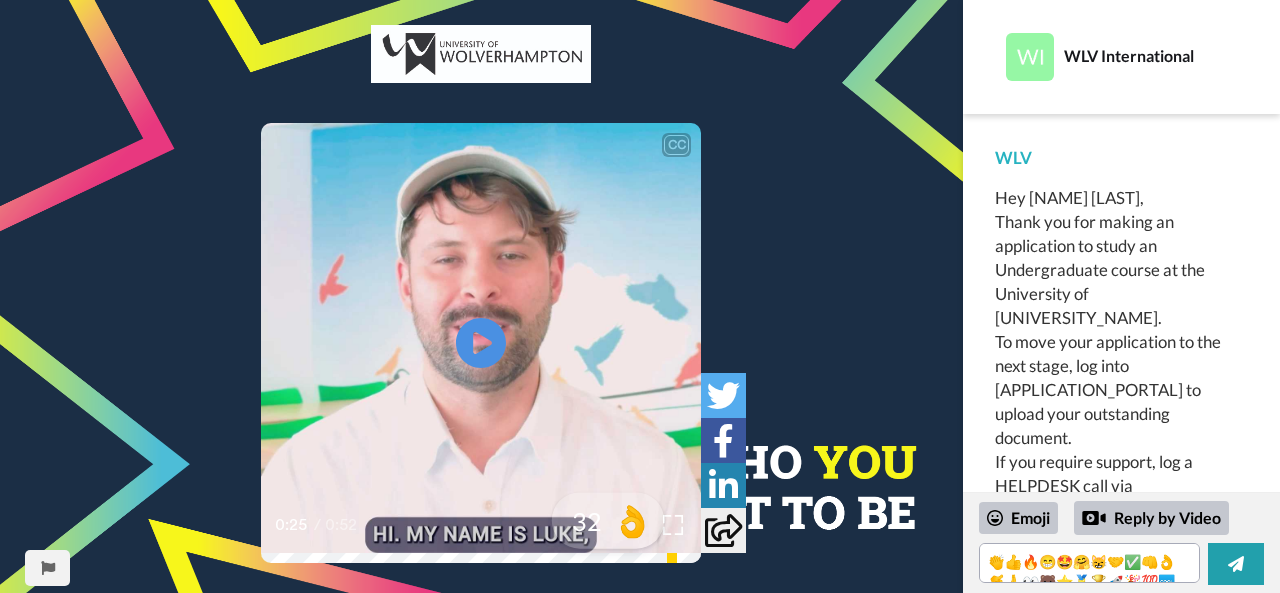 click on "👌" at bounding box center (633, 520) 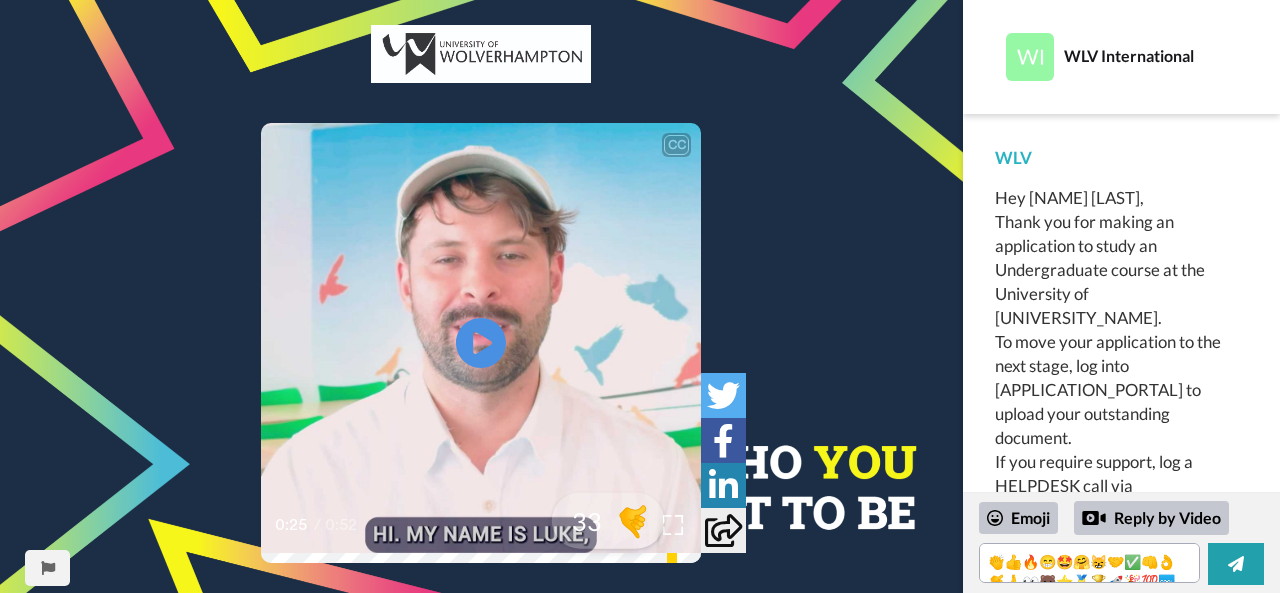 click on "🤙" at bounding box center [633, 520] 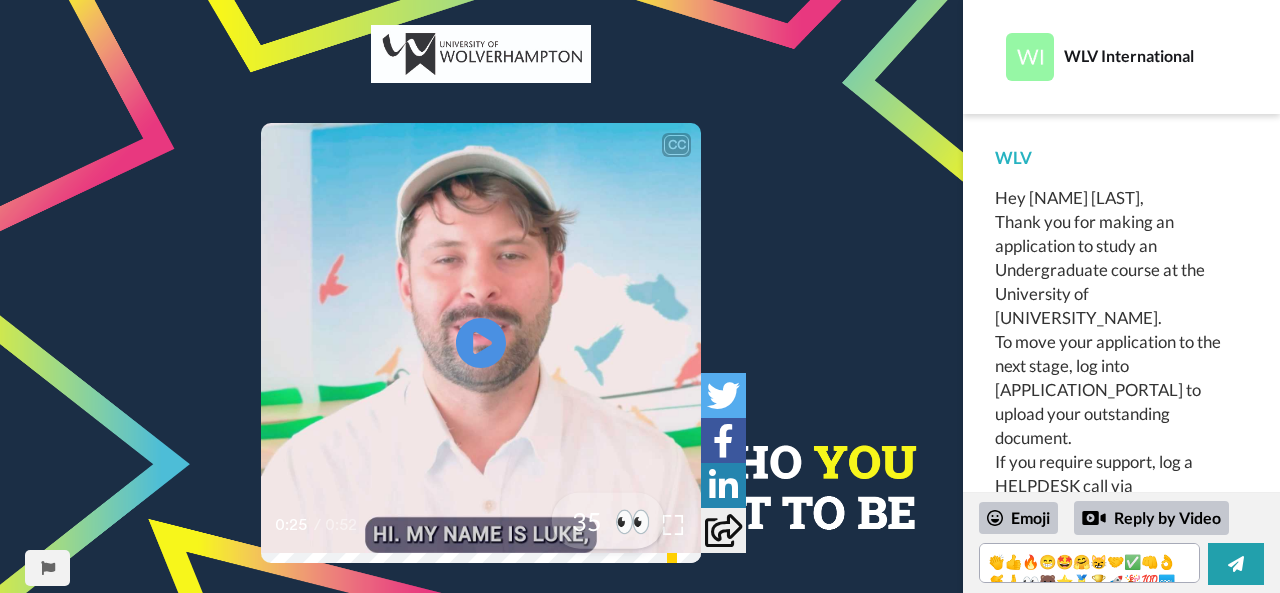 click on "👀" at bounding box center [633, 520] 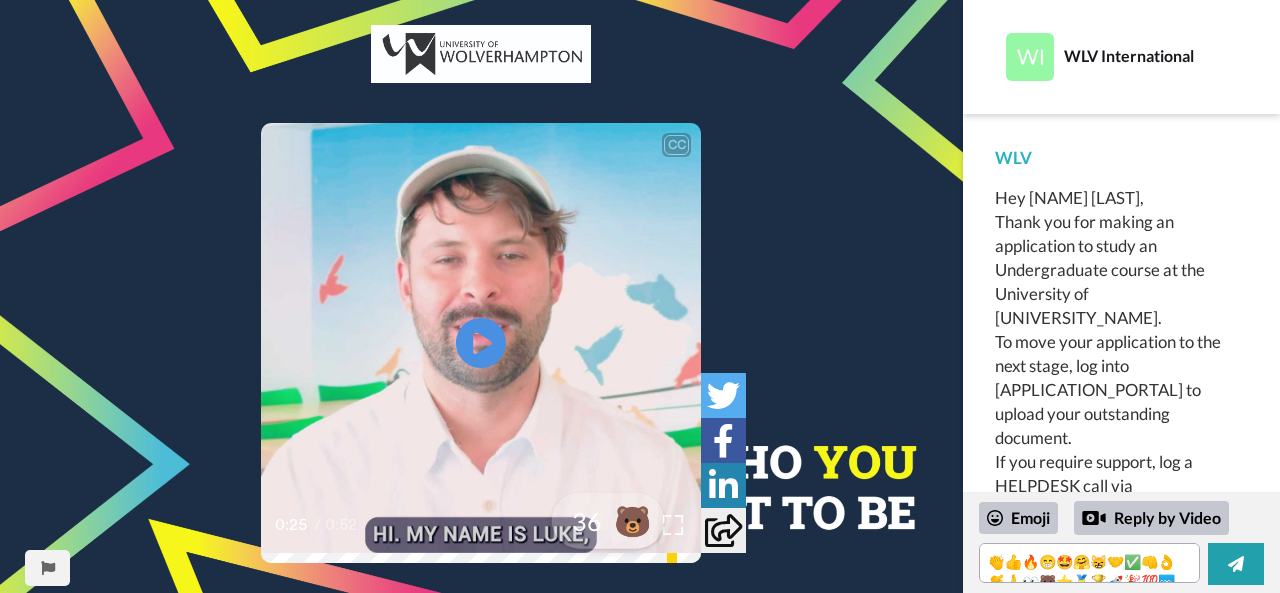 click on "🐻" at bounding box center [633, 520] 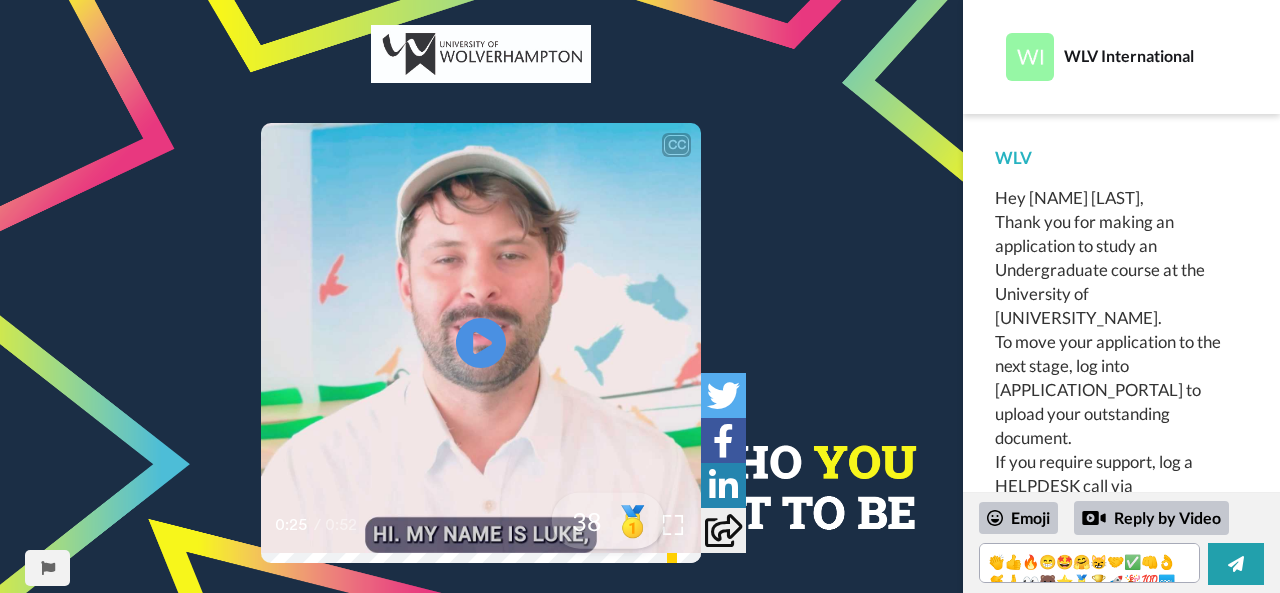 click on "️🥇" at bounding box center [633, 520] 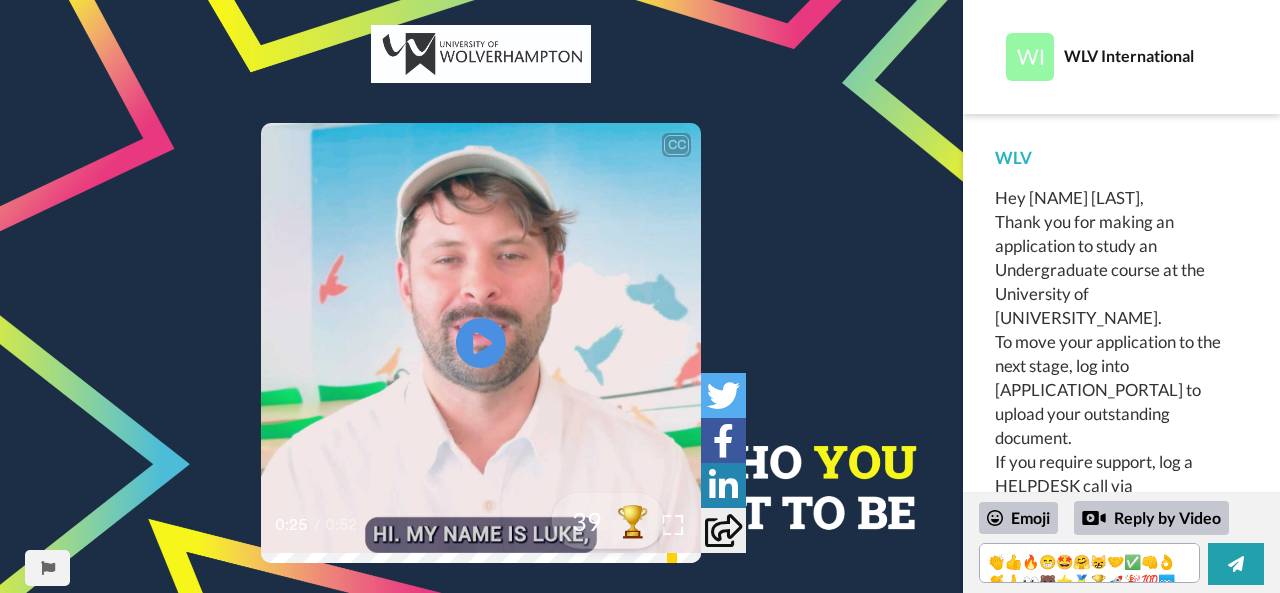 click on "🏆" at bounding box center [633, 520] 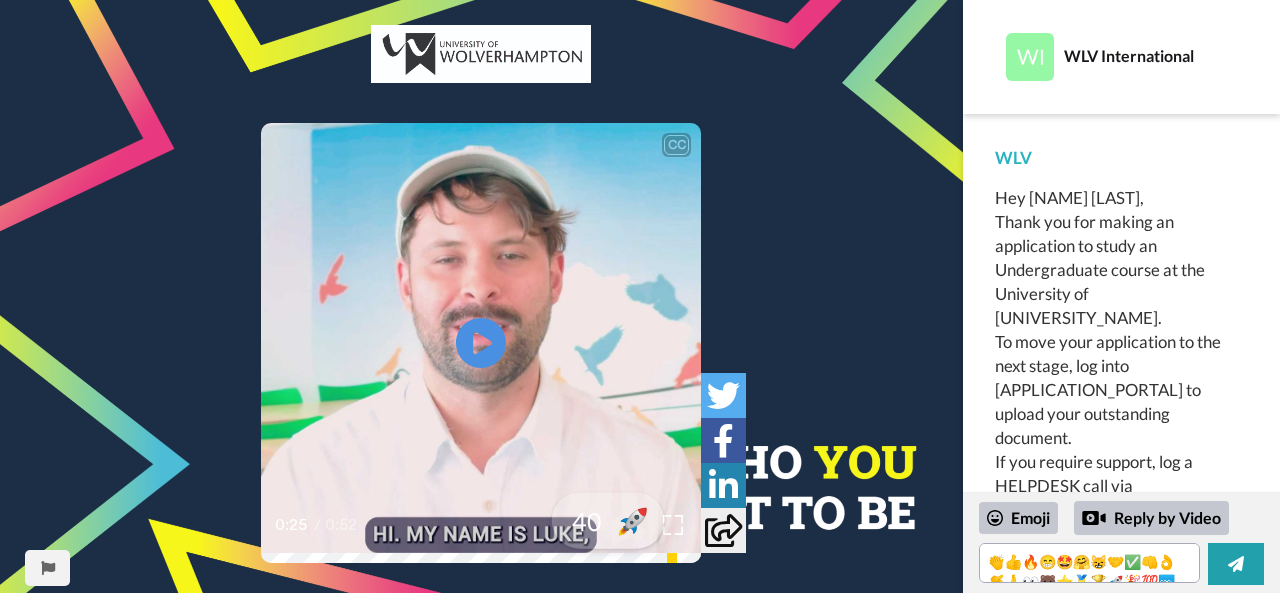 click on "🚀" at bounding box center (633, 520) 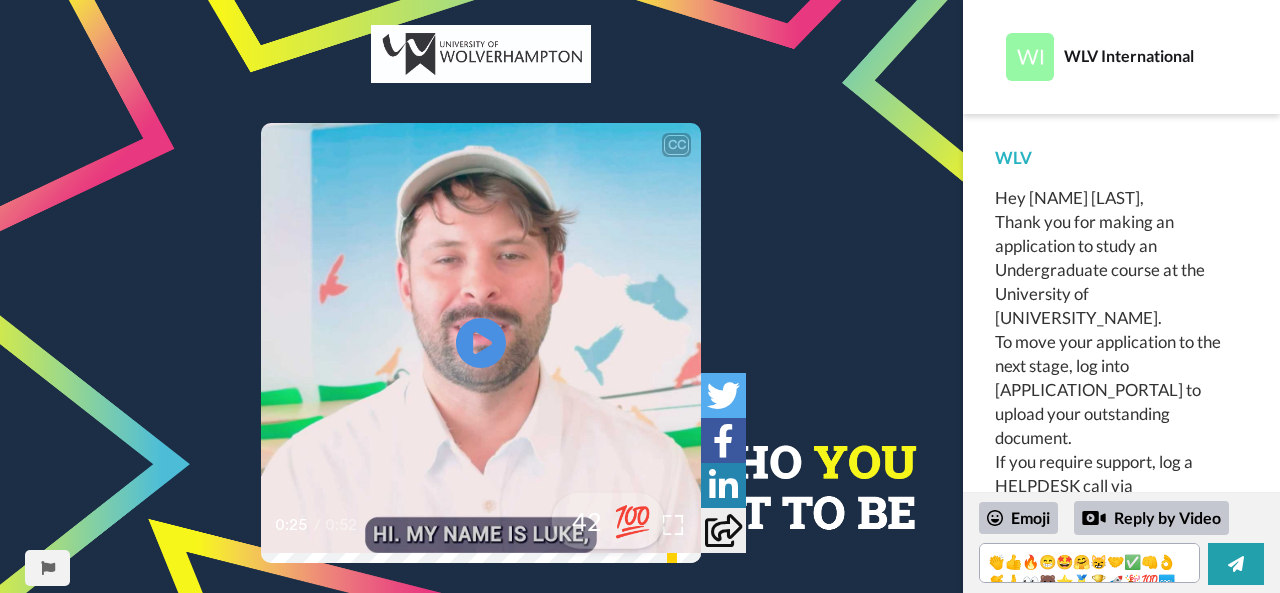 click on "💯" at bounding box center [633, 520] 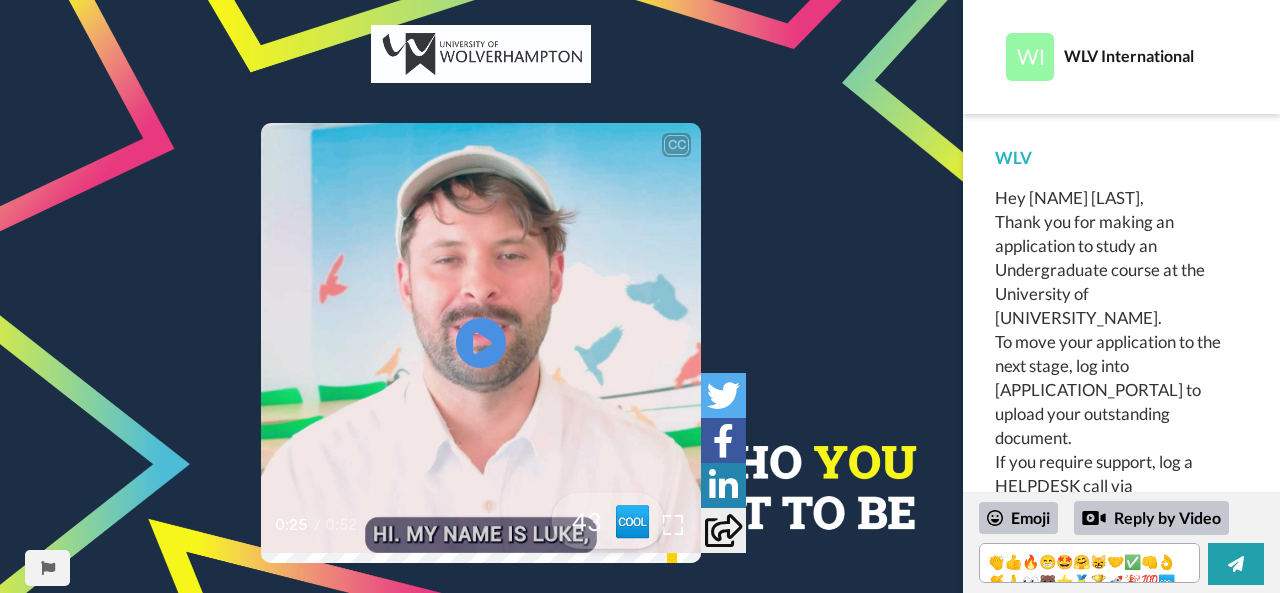 click on "🆒" at bounding box center [633, 520] 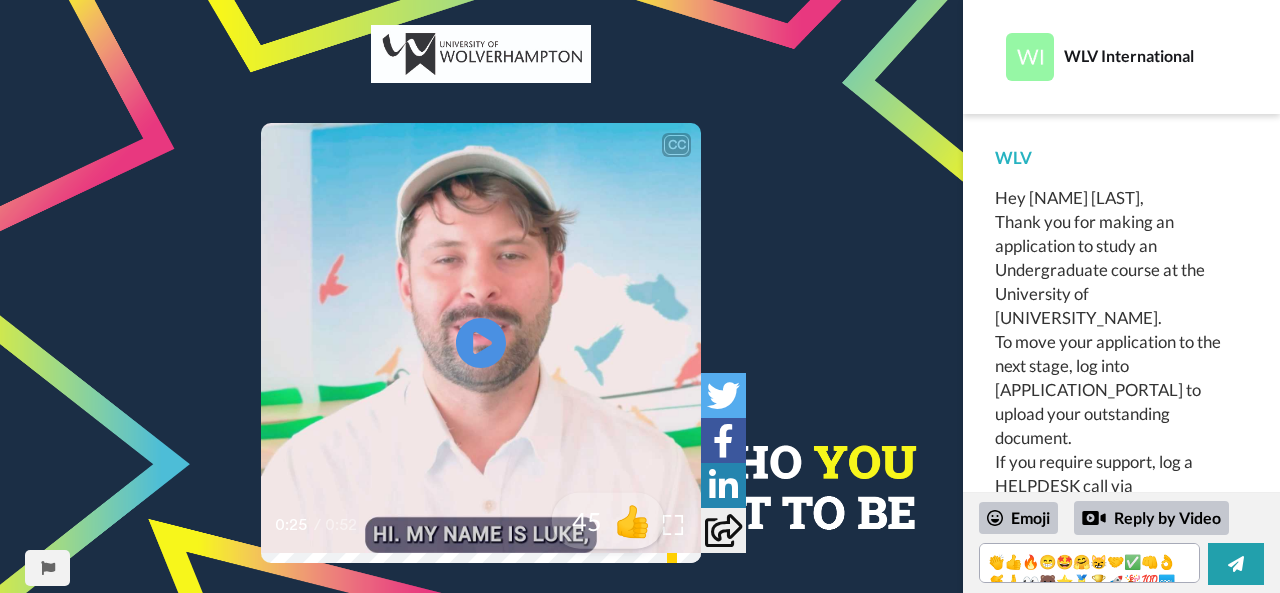 click on "👍" at bounding box center [633, 520] 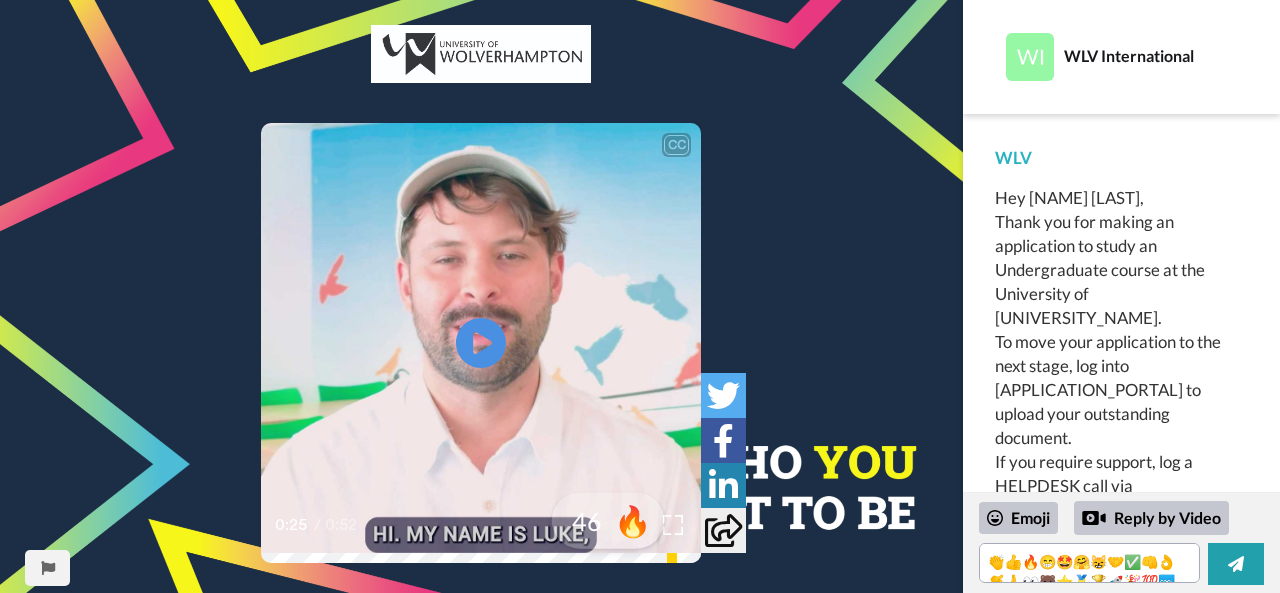 click on "🔥" at bounding box center [633, 520] 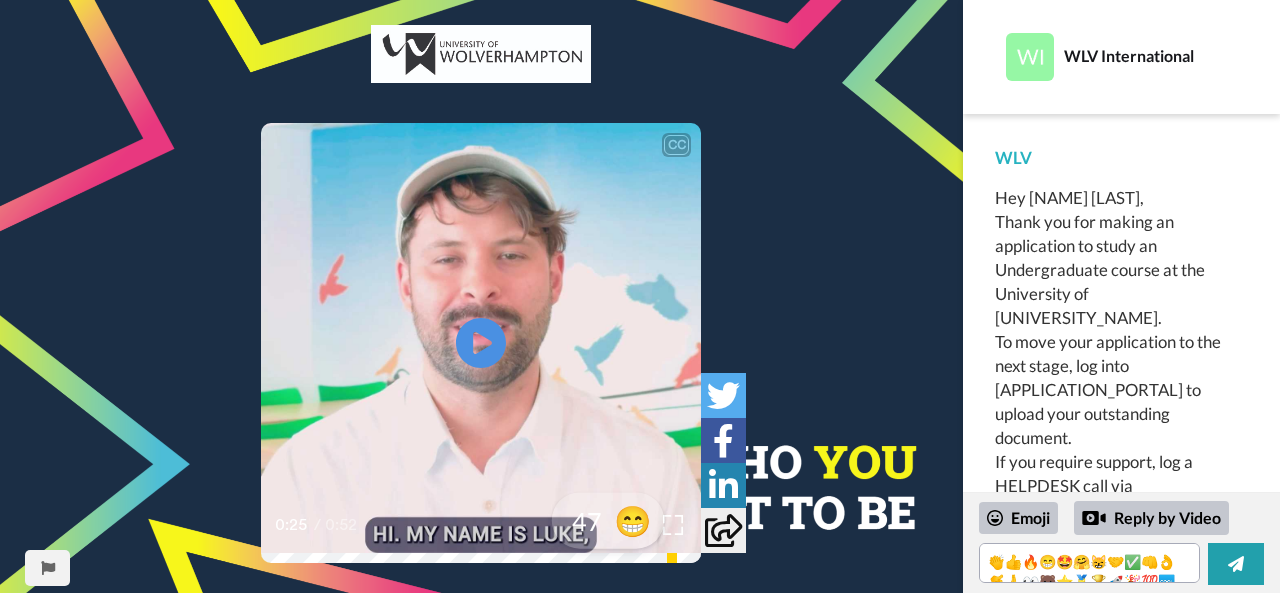 click on "😁" at bounding box center [633, 520] 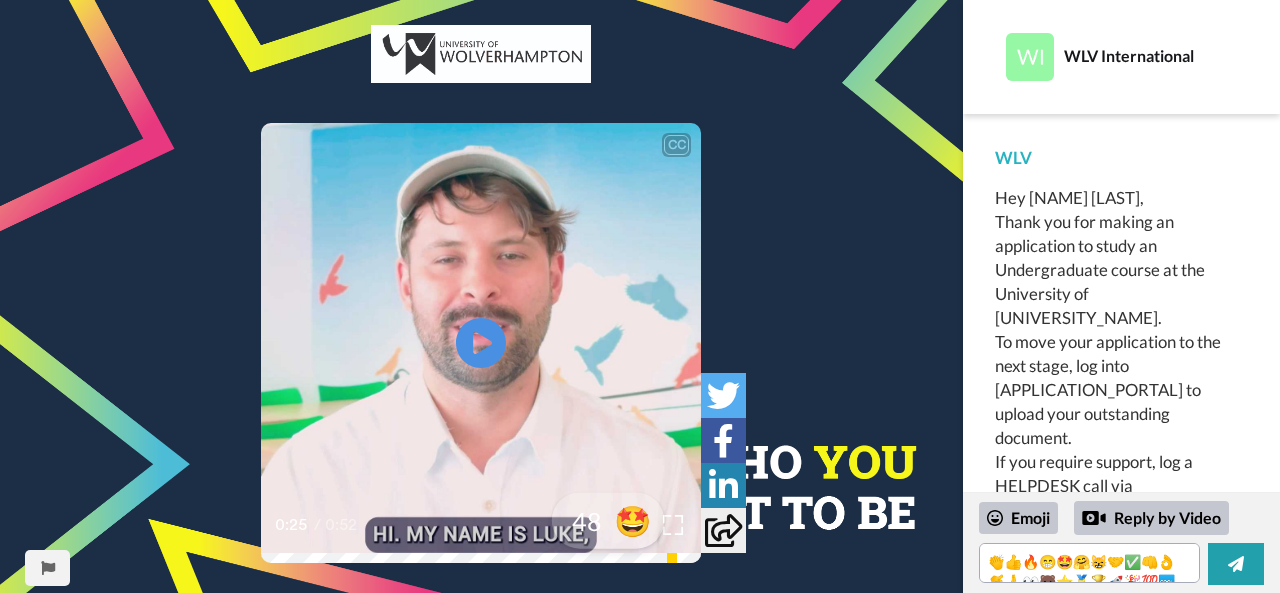 click on "🤩" at bounding box center [633, 520] 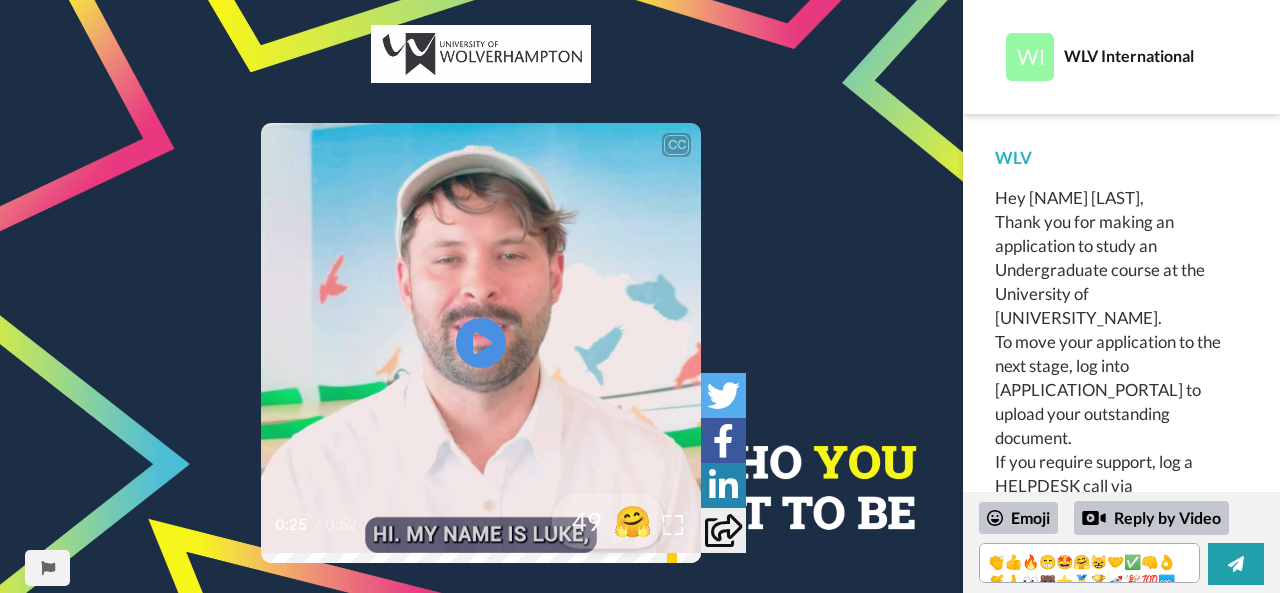 click on "🤗" at bounding box center (633, 520) 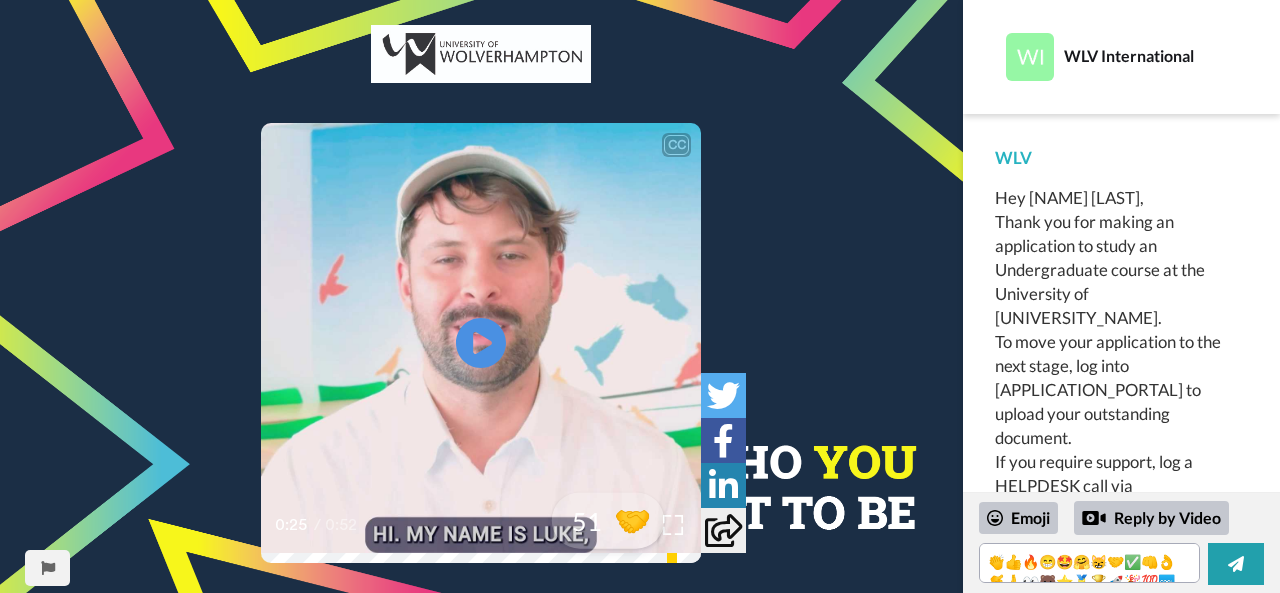 click on "🤝" at bounding box center (633, 520) 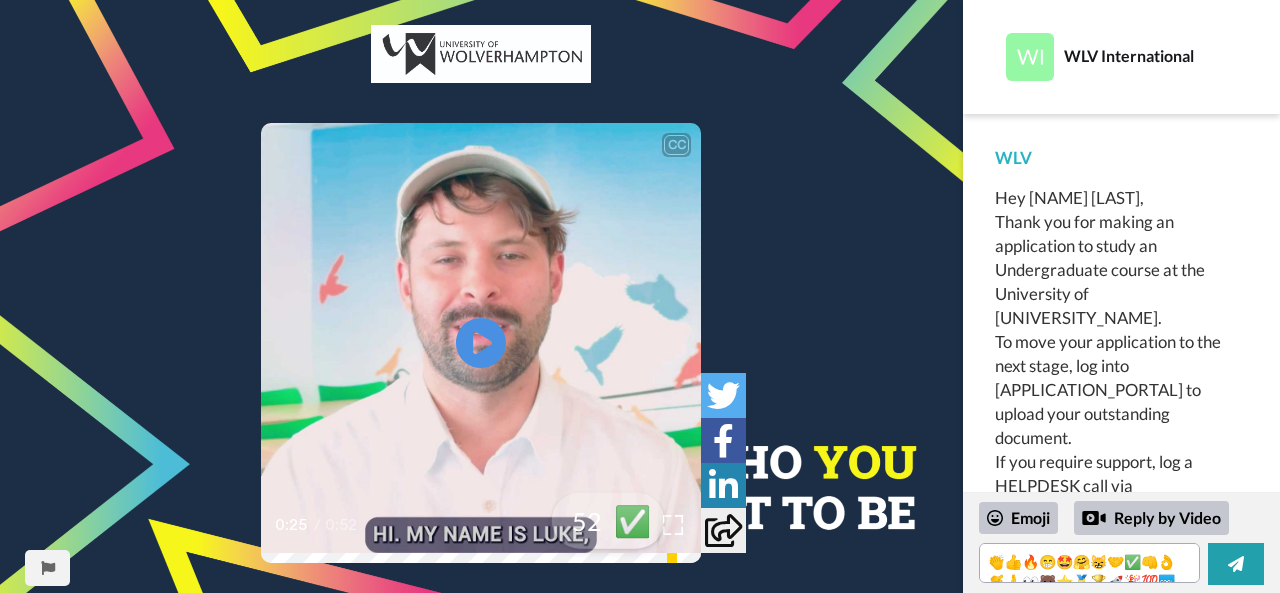 click on "✅" at bounding box center [633, 520] 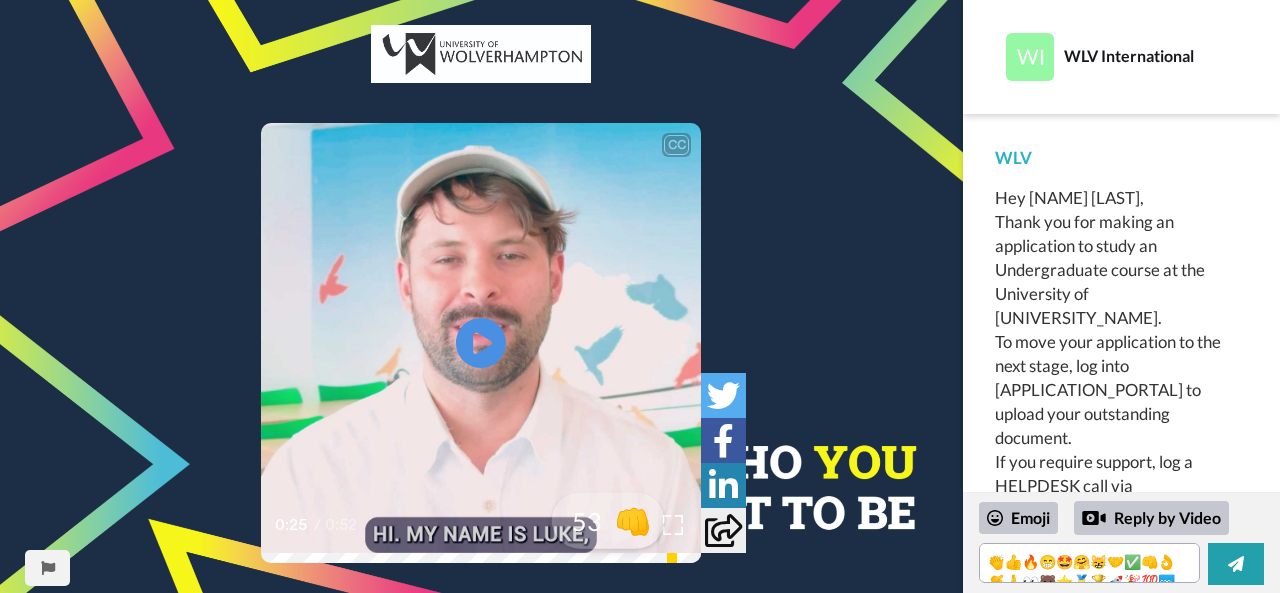 click on "👊" at bounding box center (633, 520) 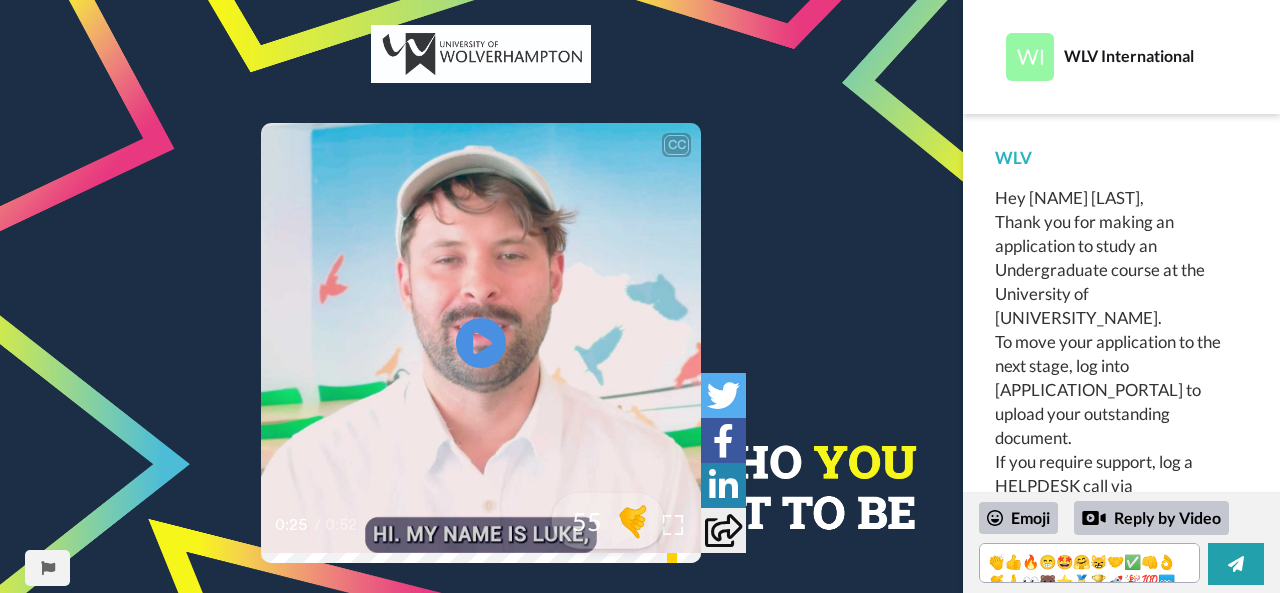 click on "🤙" at bounding box center (633, 520) 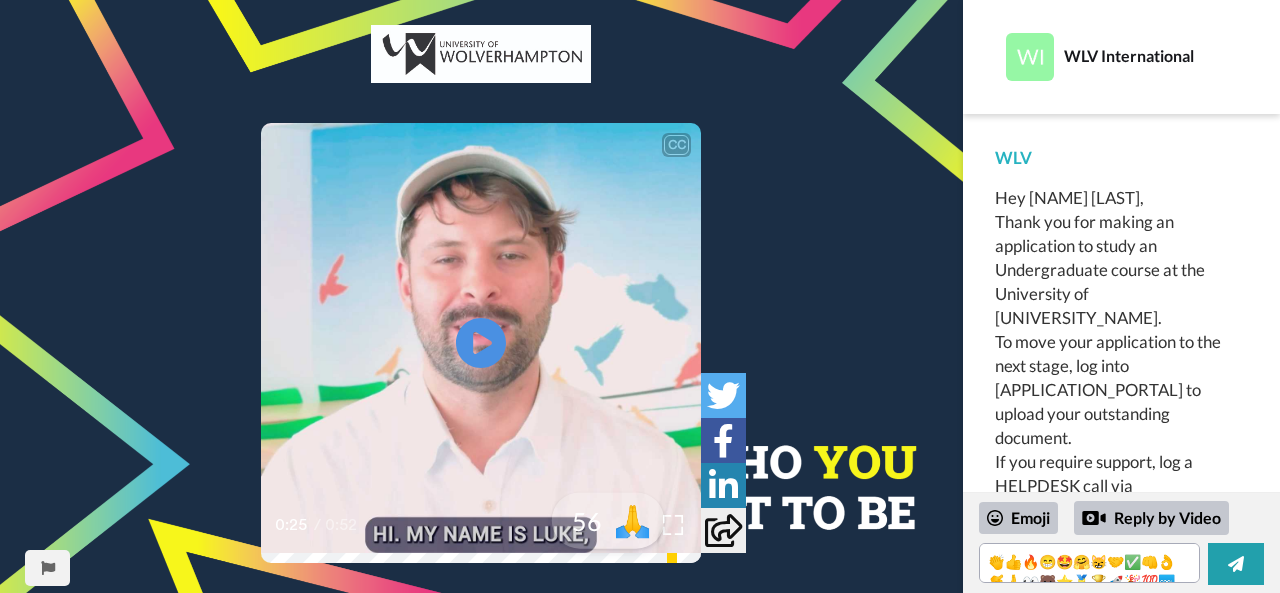 click on "🙏" at bounding box center (633, 520) 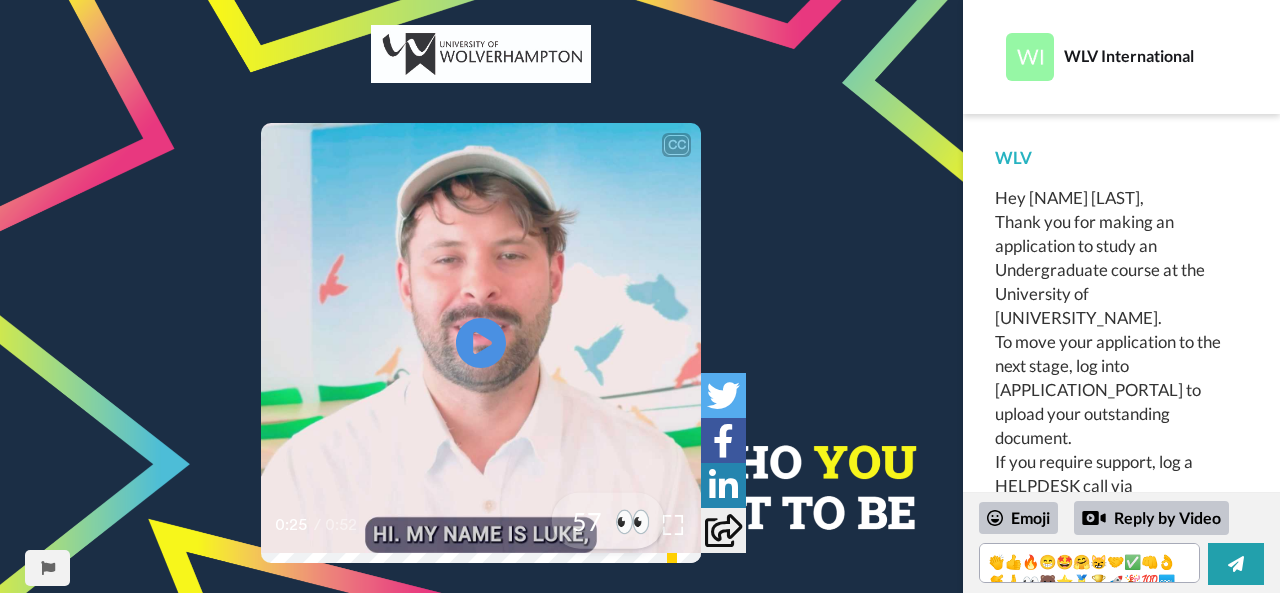 click on "👀" at bounding box center (633, 520) 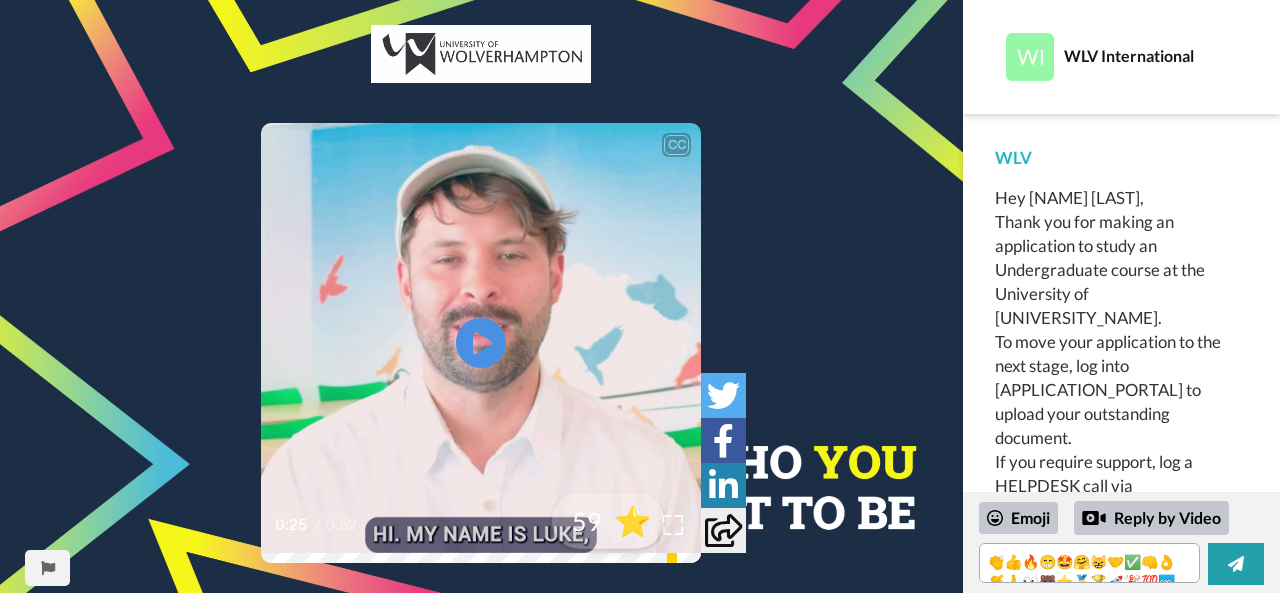 click on "⭐" at bounding box center (633, 520) 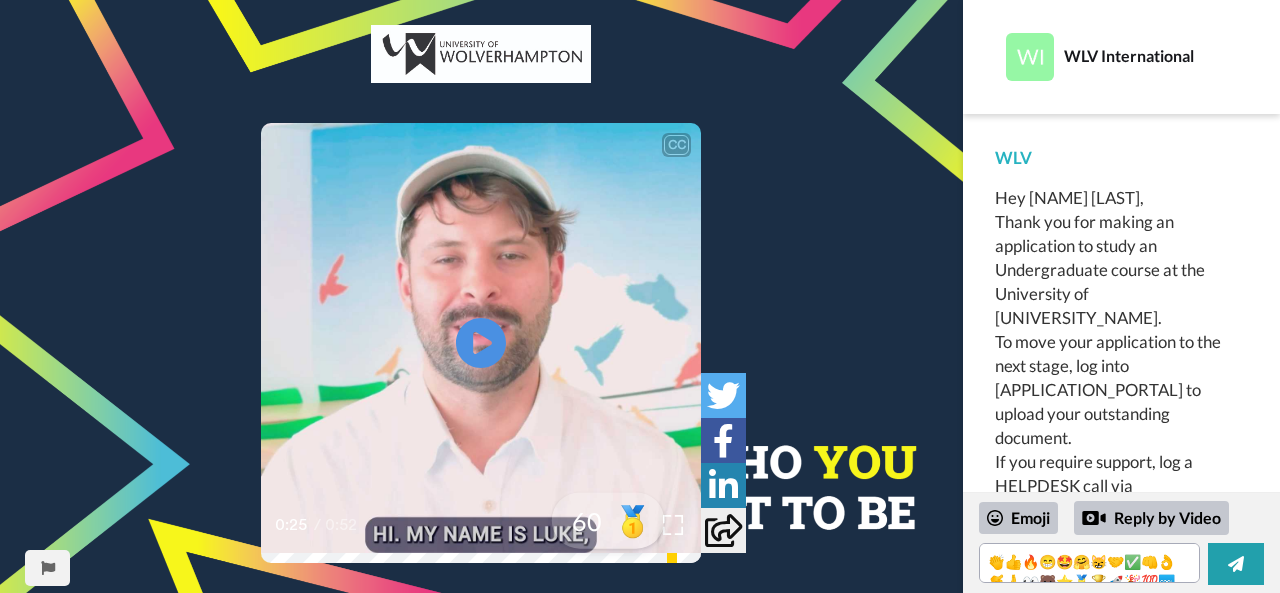 click on "️🥇" at bounding box center (633, 520) 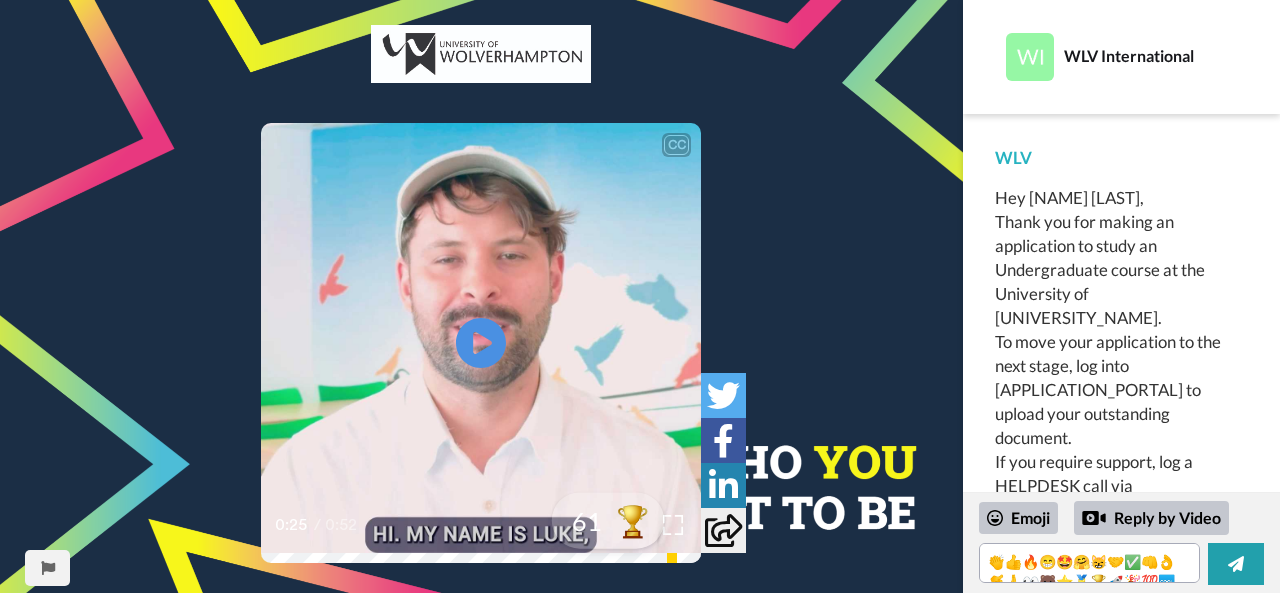 click on "🏆" at bounding box center (633, 520) 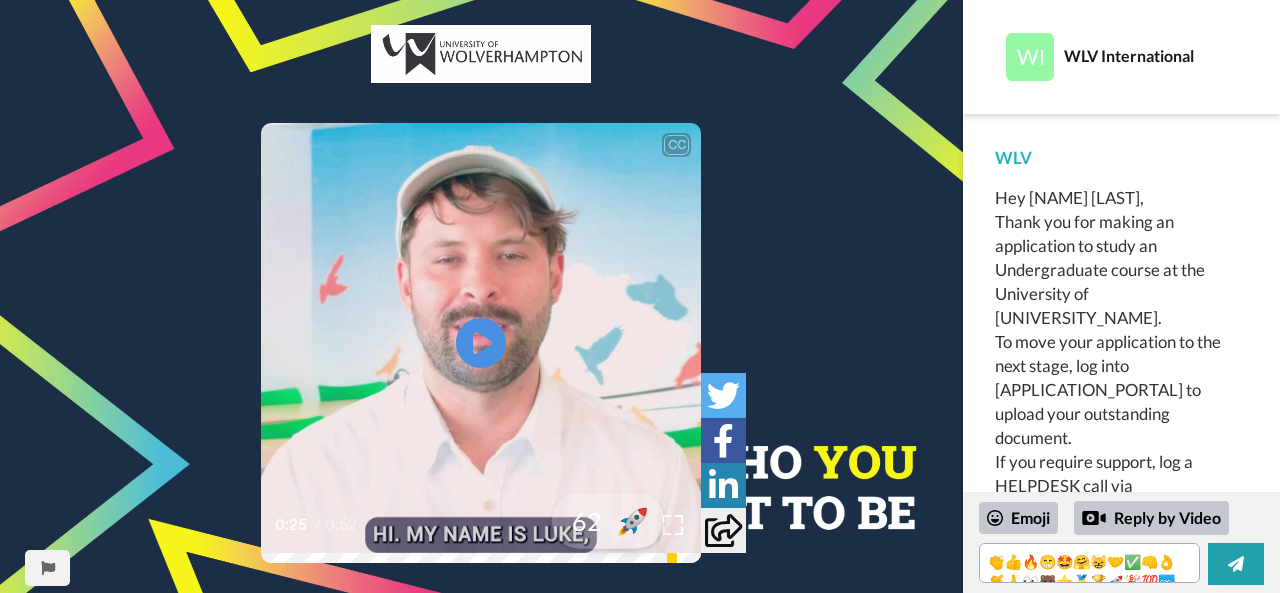 click on "🚀" at bounding box center [633, 520] 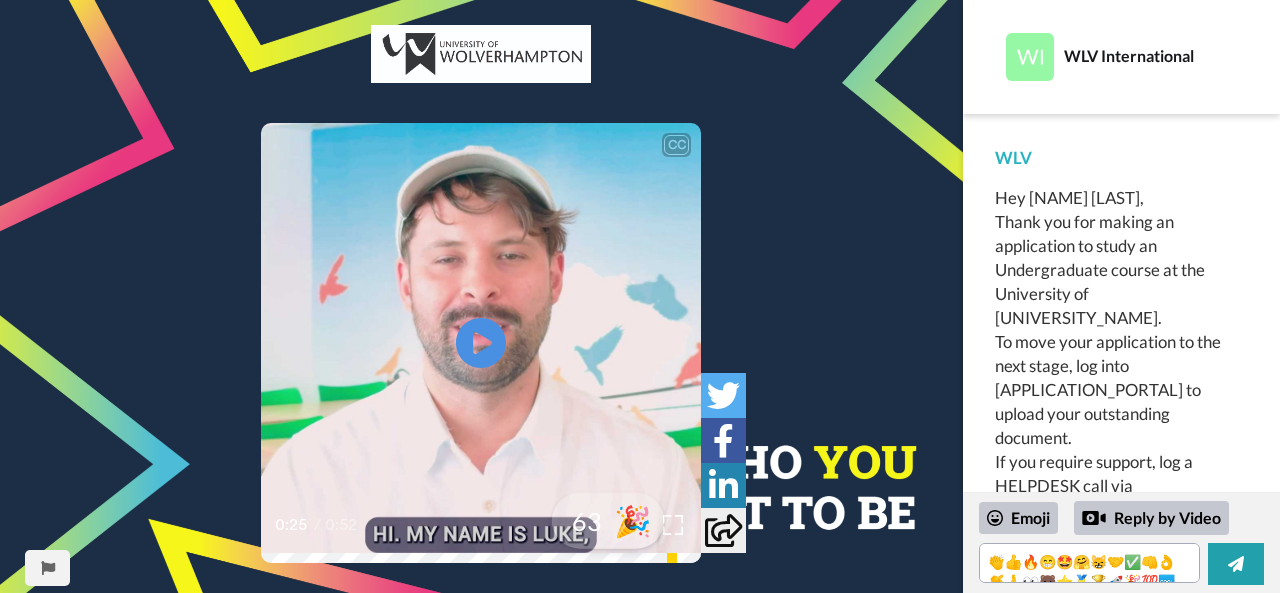 click on "🎉" at bounding box center (633, 520) 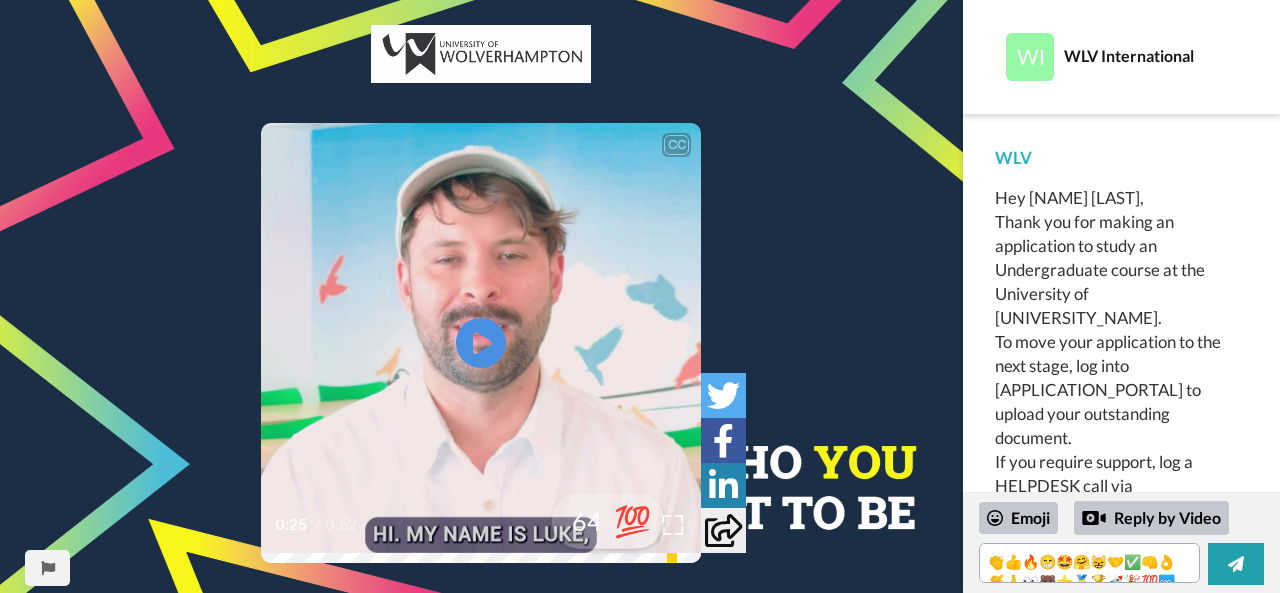 click on "💯" at bounding box center [633, 520] 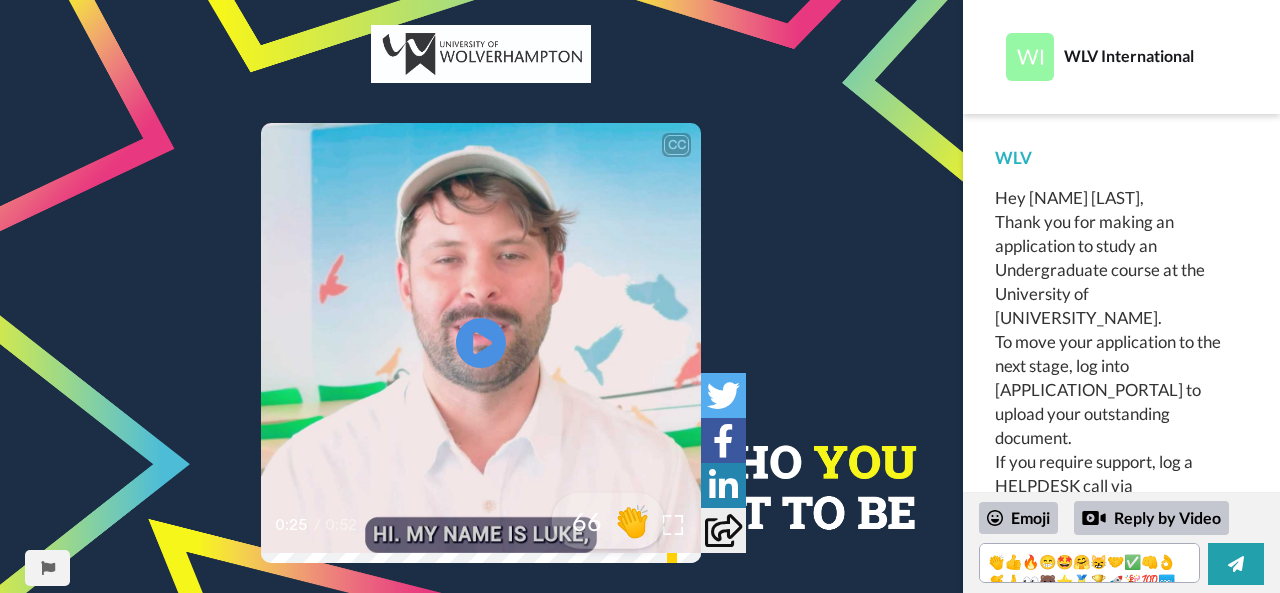 click on "👏" at bounding box center (633, 520) 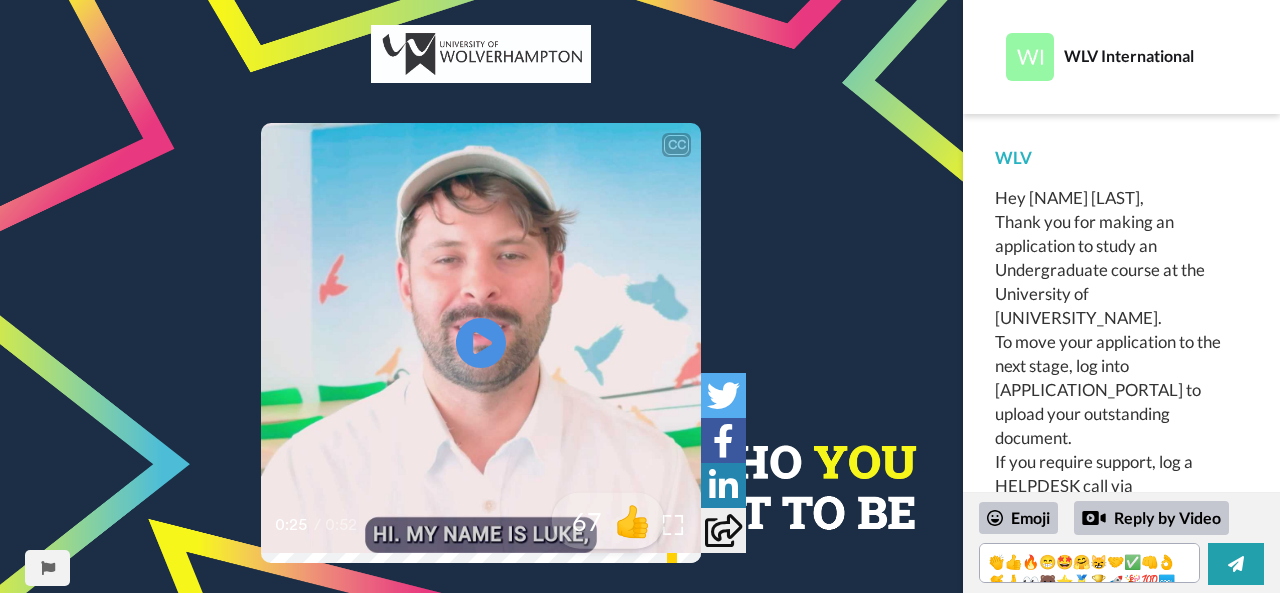 click on "👍" at bounding box center (633, 520) 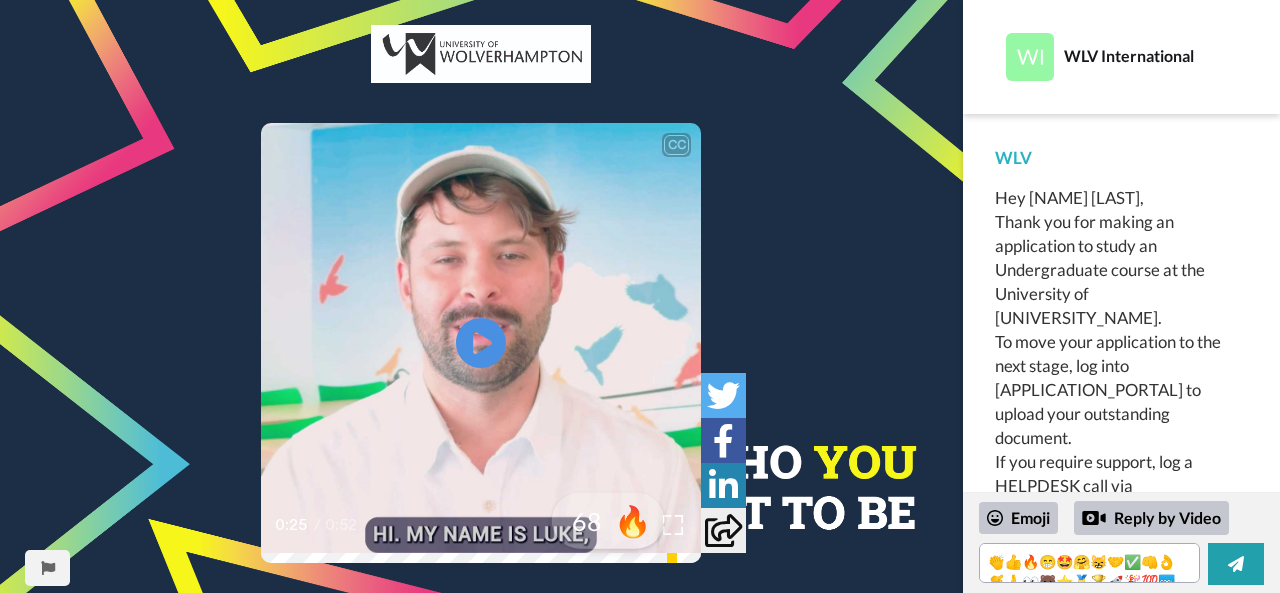 click on "🔥" at bounding box center (633, 520) 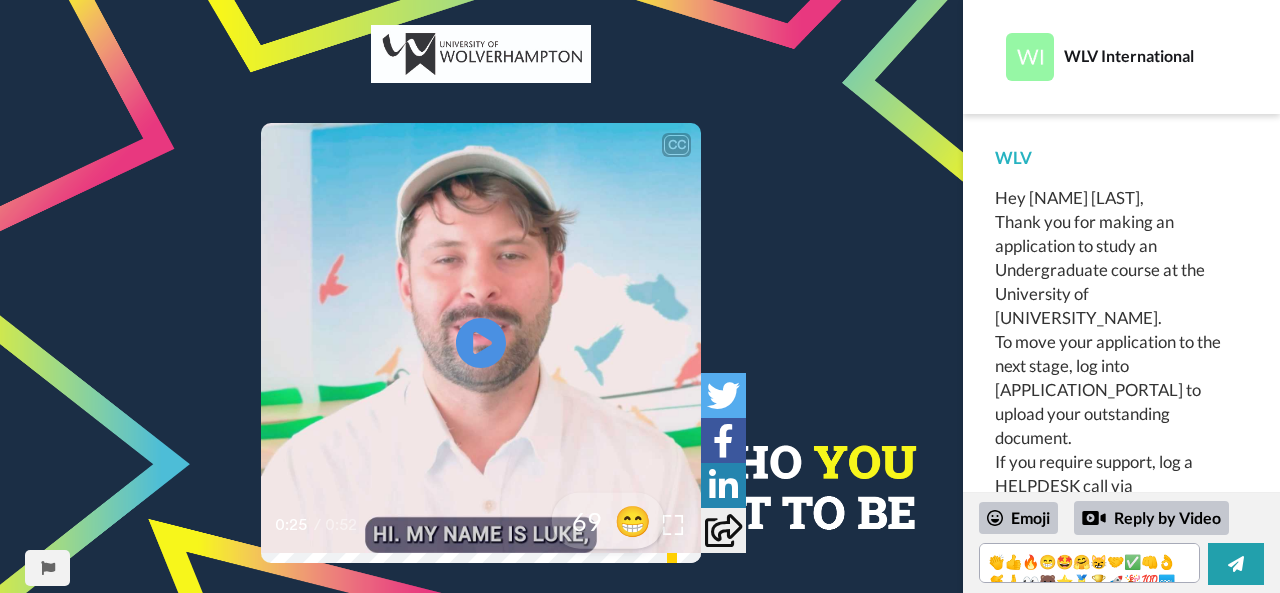click on "😁" at bounding box center [633, 520] 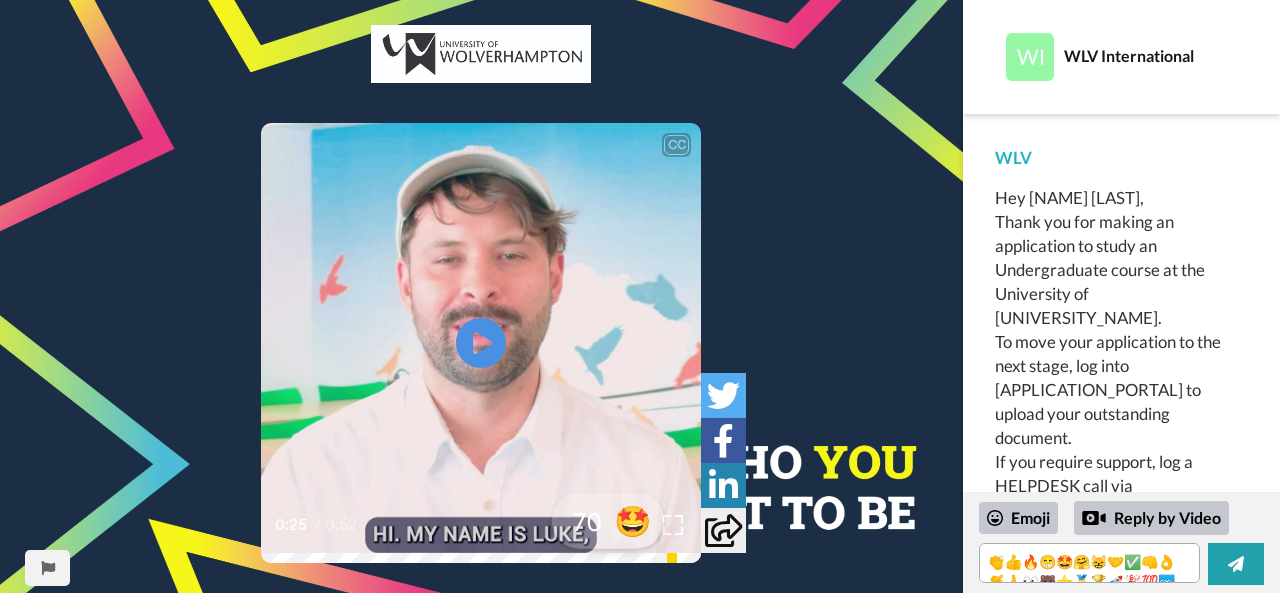 click on "🤩" at bounding box center (633, 520) 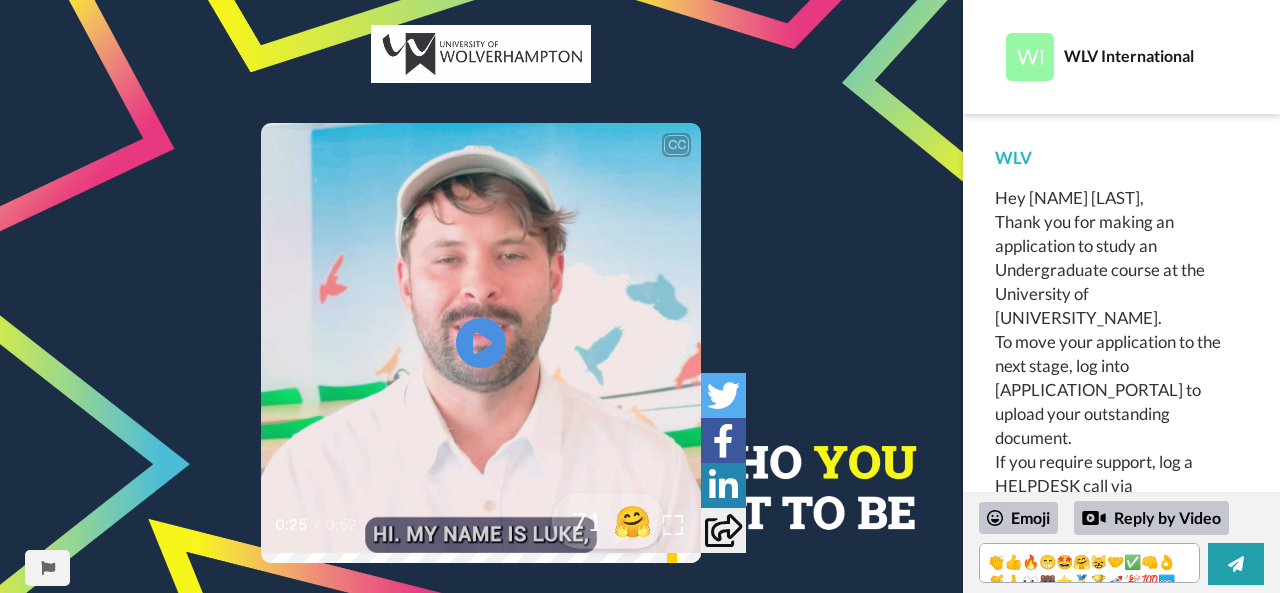 click on "🤗" at bounding box center (633, 520) 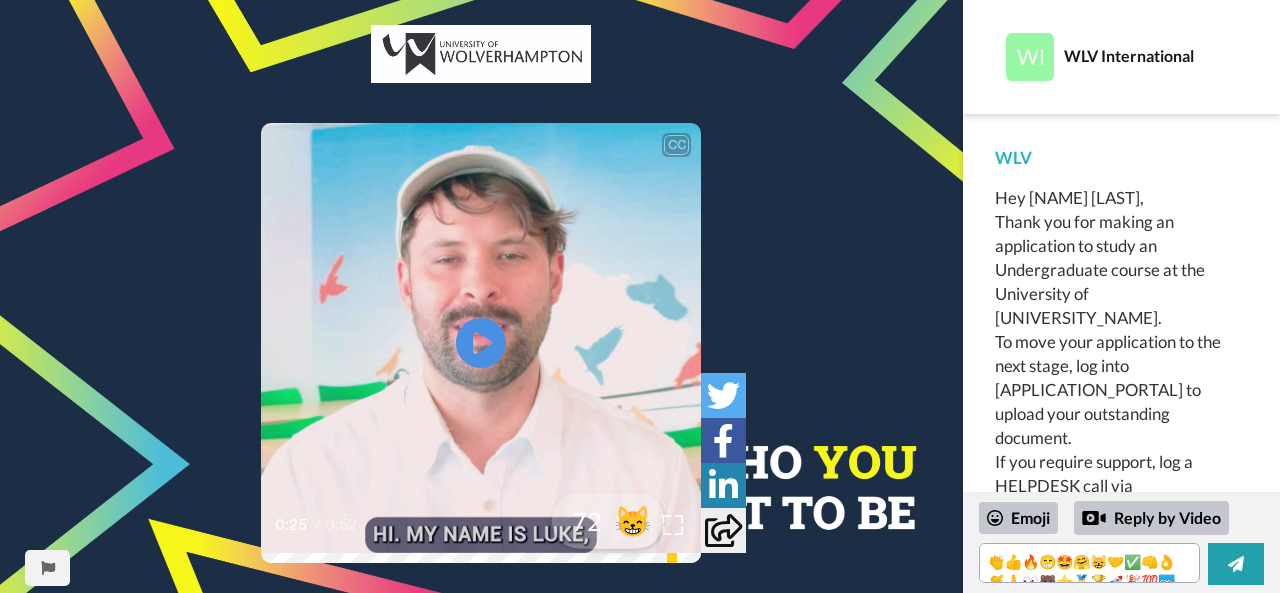 click on "😸" at bounding box center [633, 520] 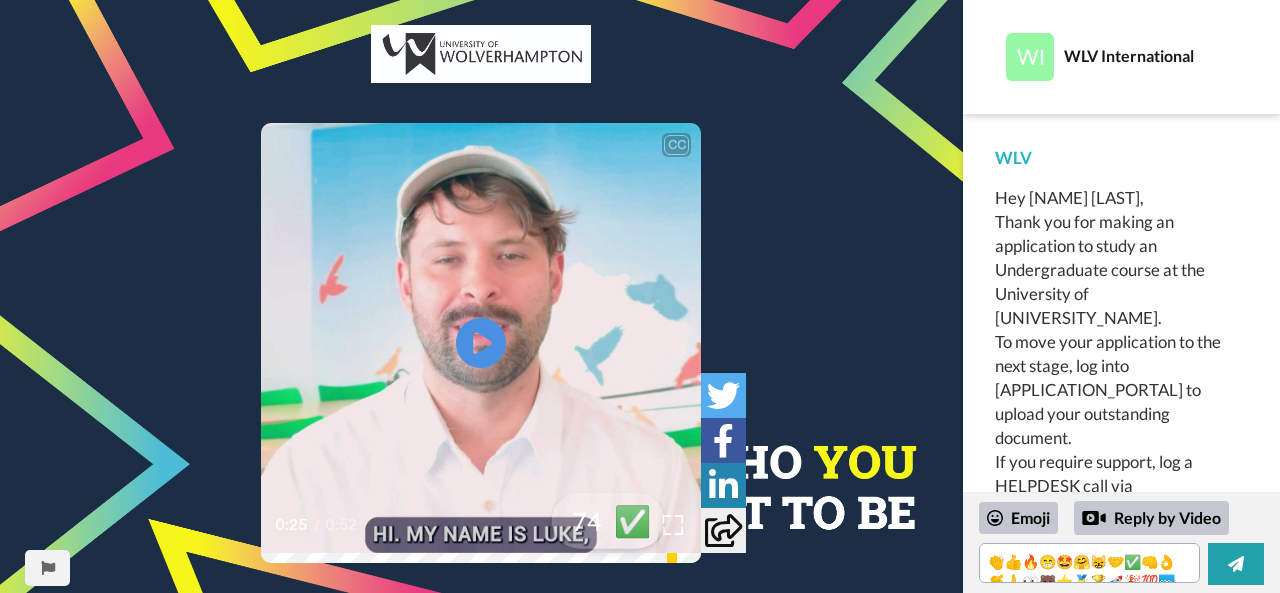 click on "✅" at bounding box center (633, 520) 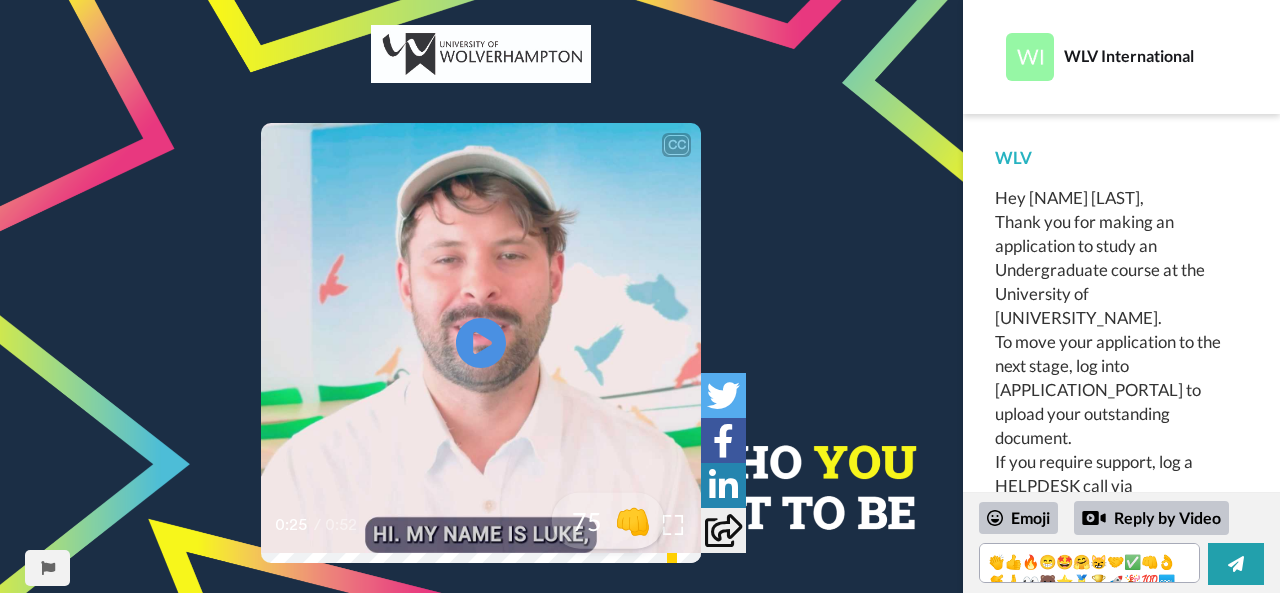 click on "👊" at bounding box center [633, 520] 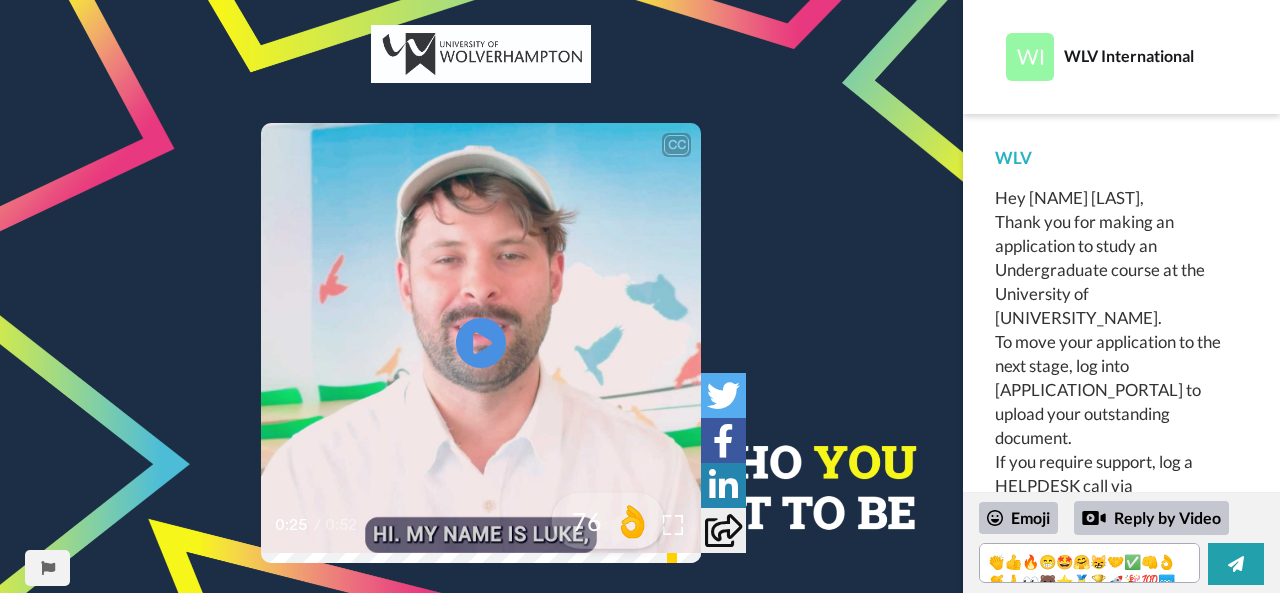 click on "👌" at bounding box center (633, 520) 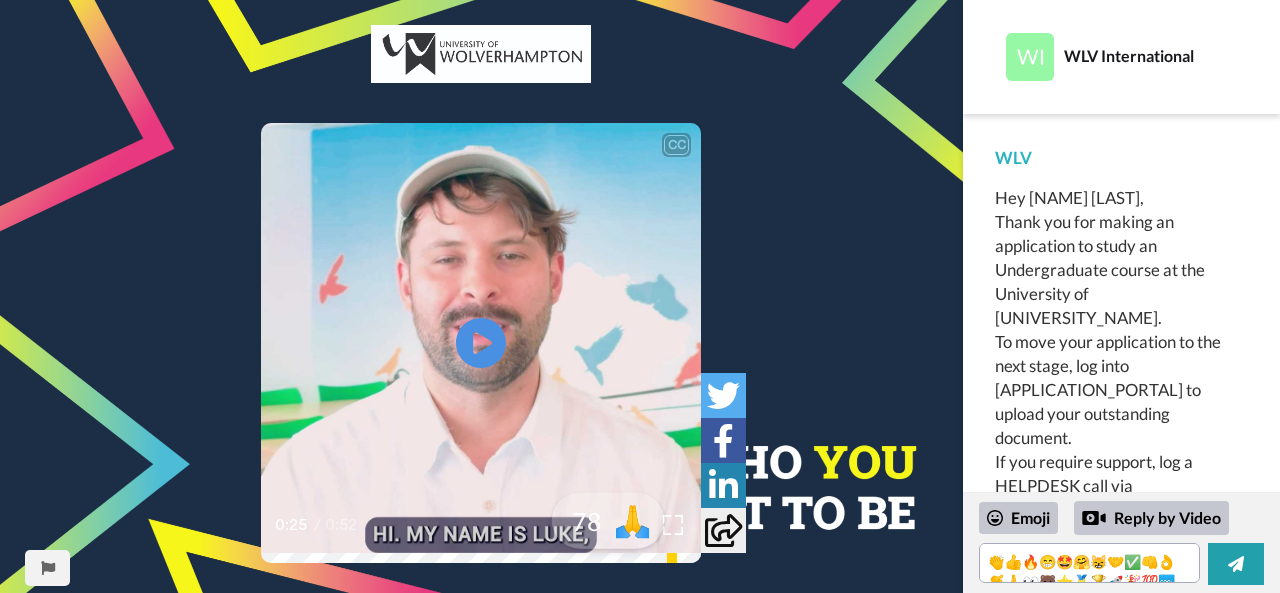click on "🙏" at bounding box center [633, 520] 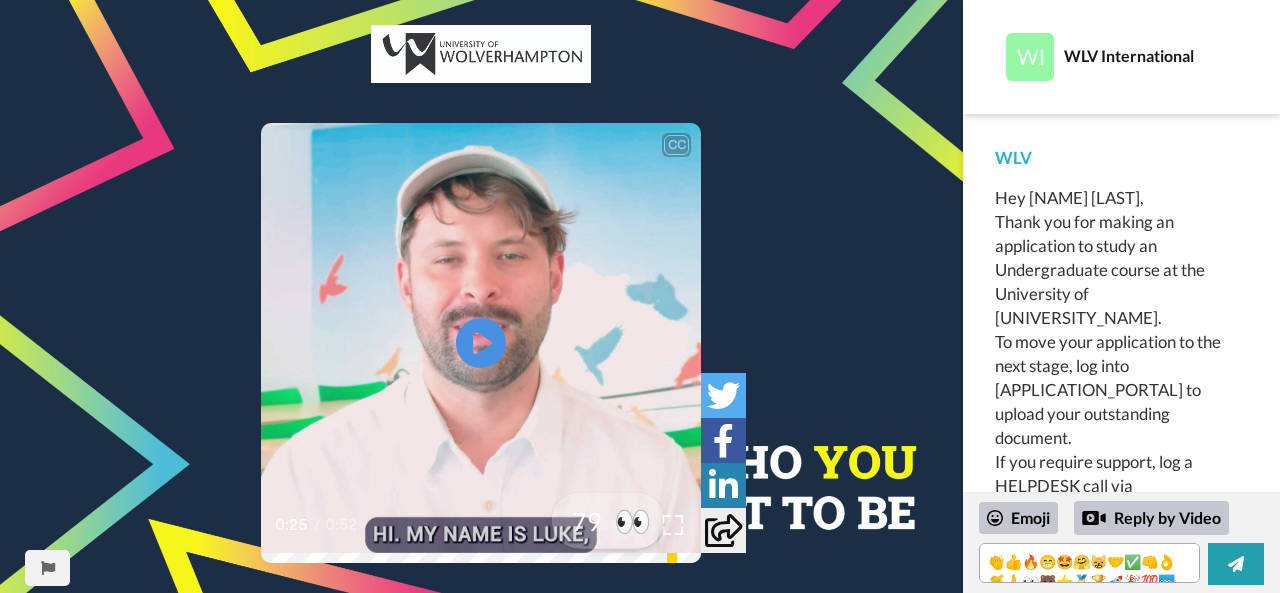 click on "👀" at bounding box center (633, 520) 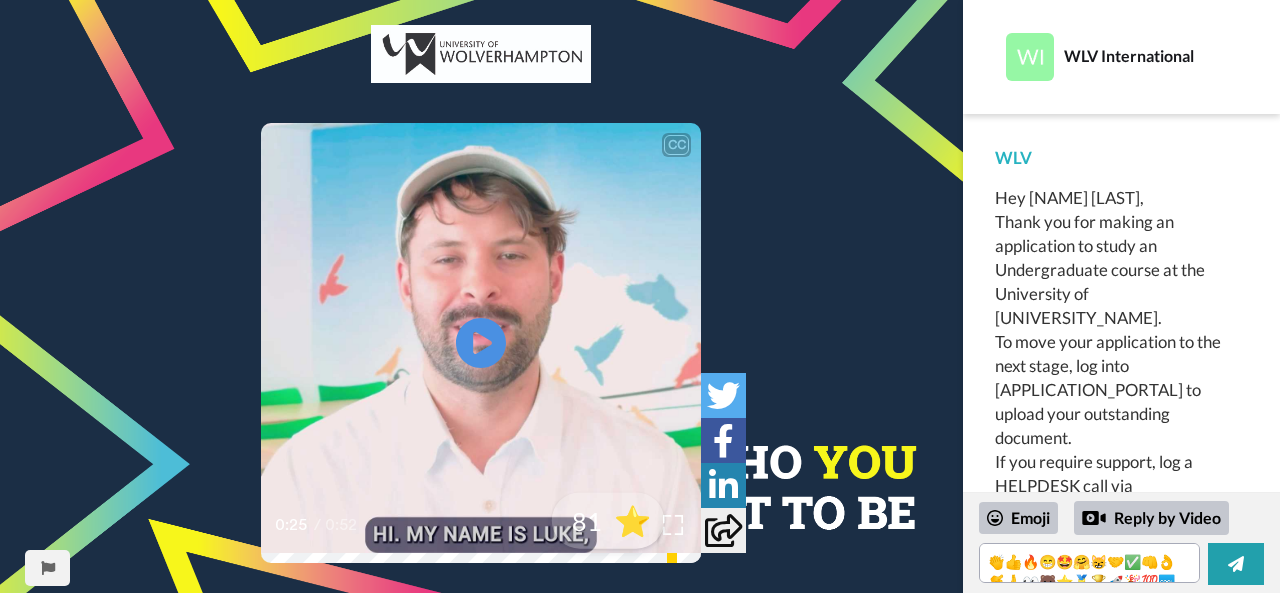 click on "⭐" at bounding box center [633, 520] 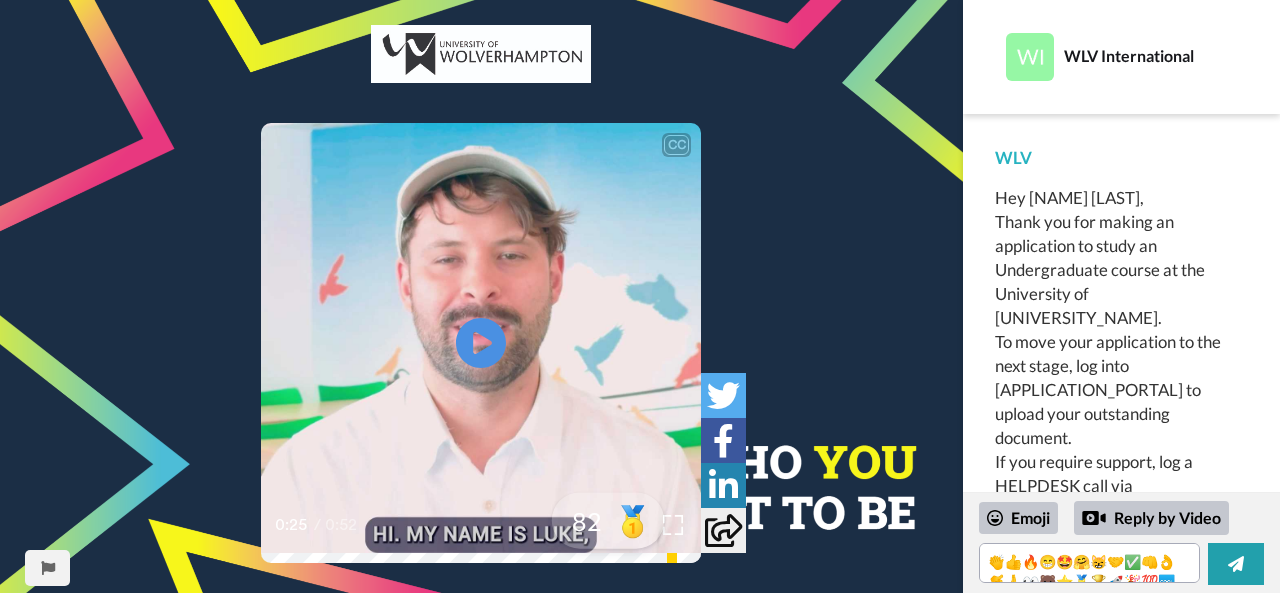 click on "️🥇" at bounding box center [633, 520] 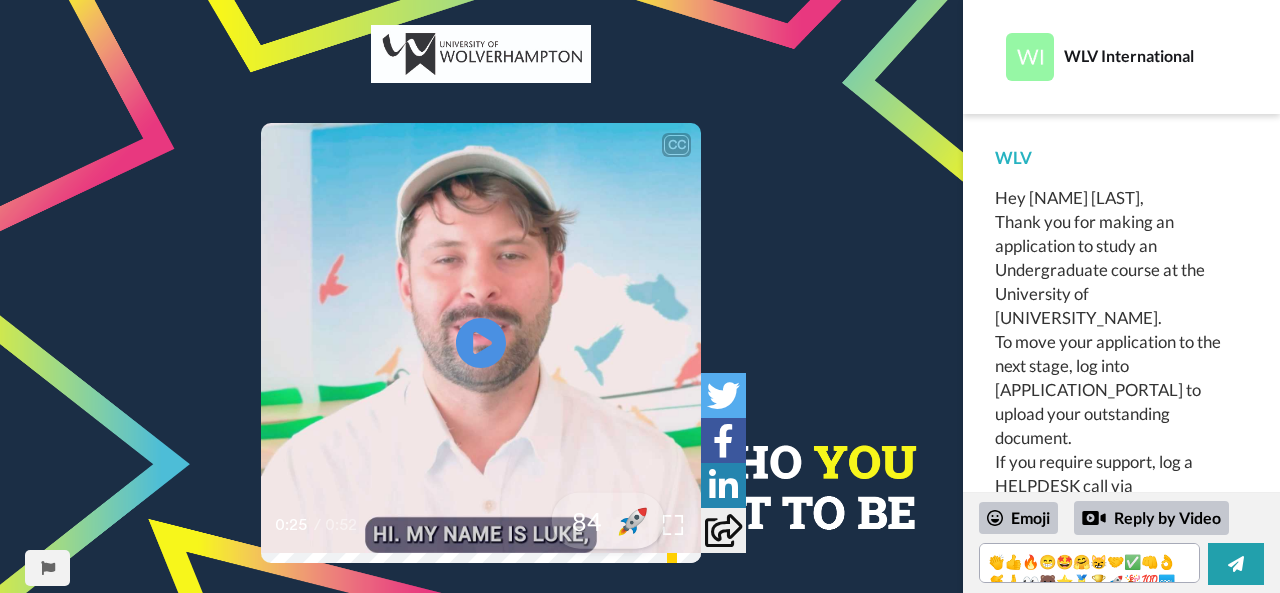 click on "🚀" at bounding box center (633, 520) 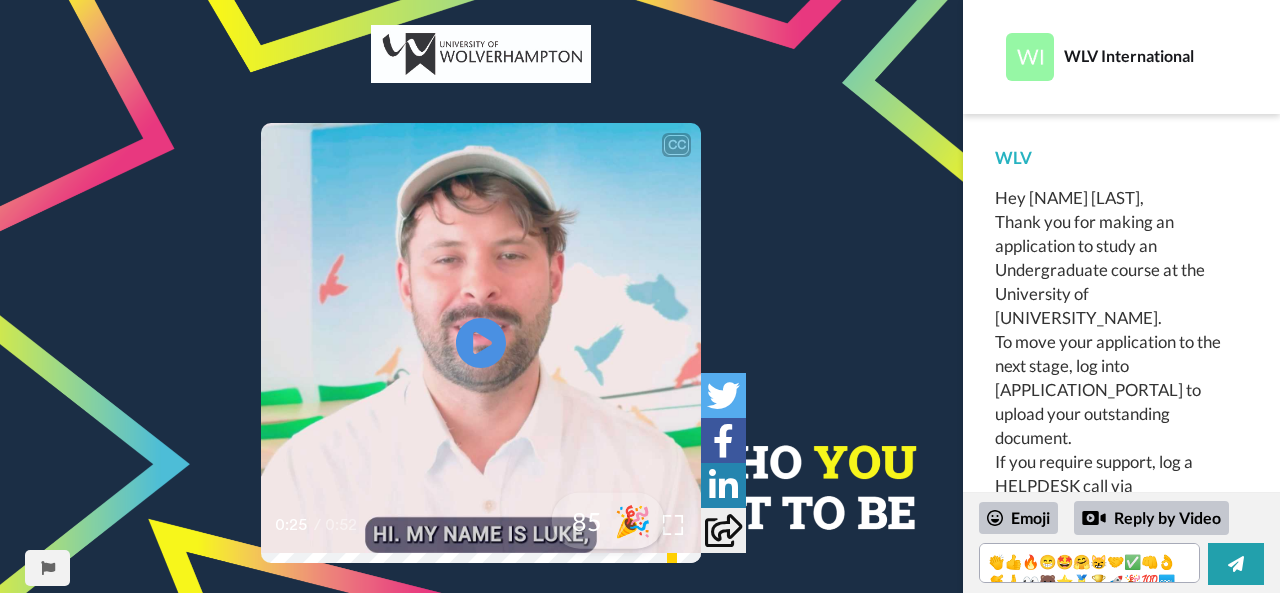 click on "🎉" at bounding box center [633, 520] 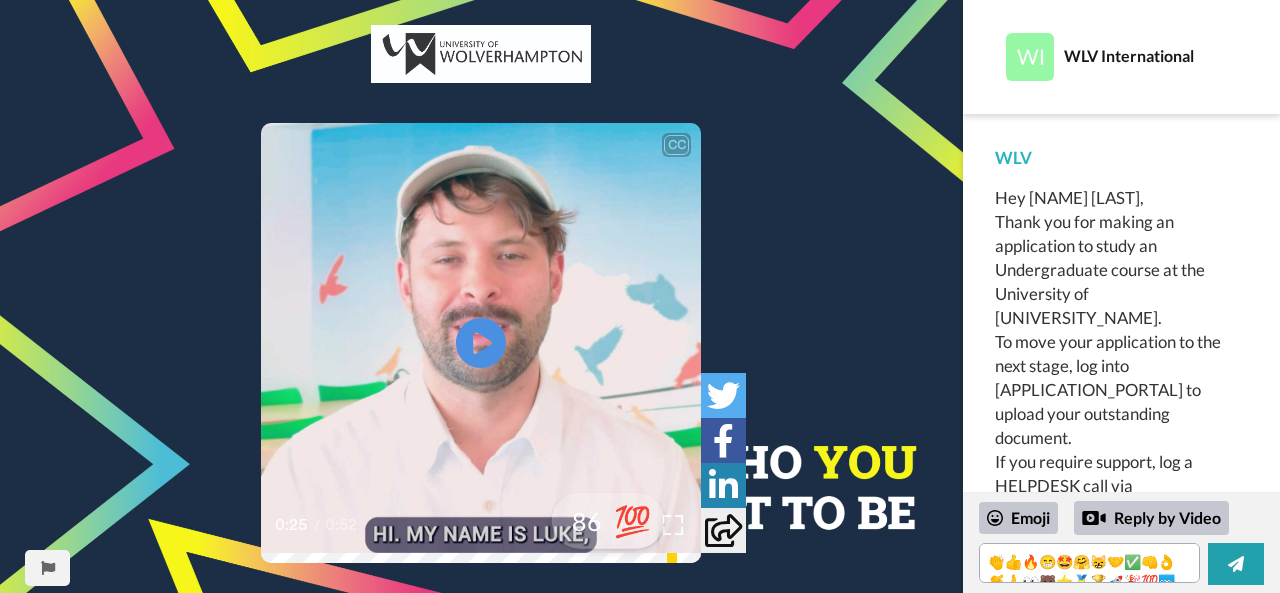 click on "💯" at bounding box center [633, 520] 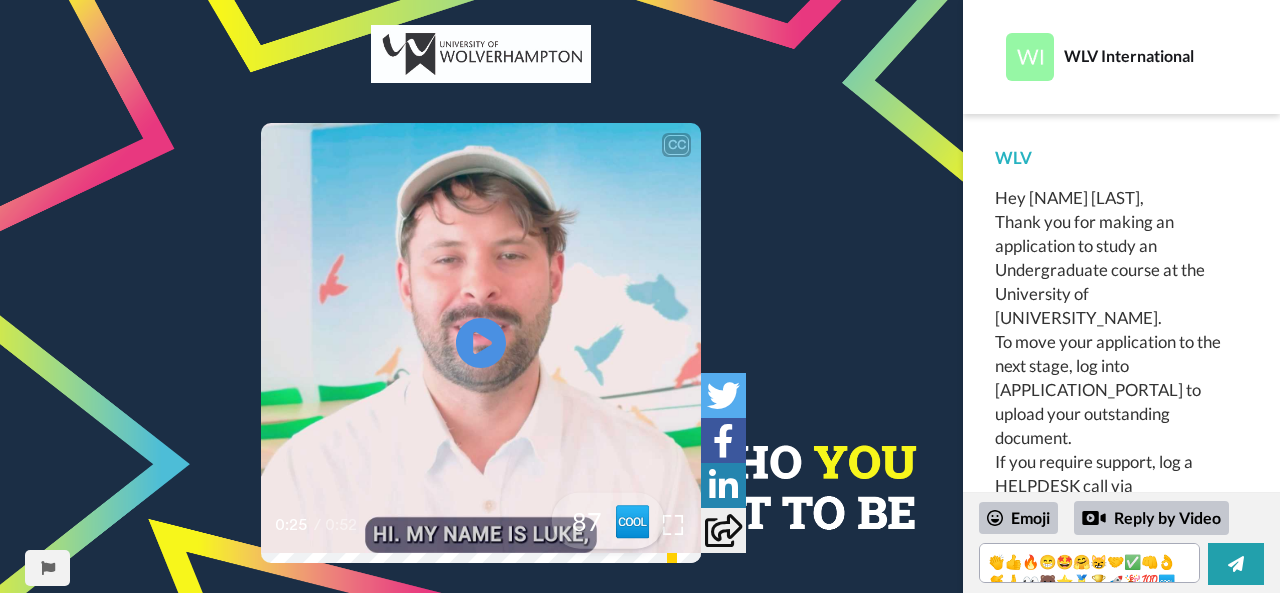 click on "🆒" at bounding box center (633, 520) 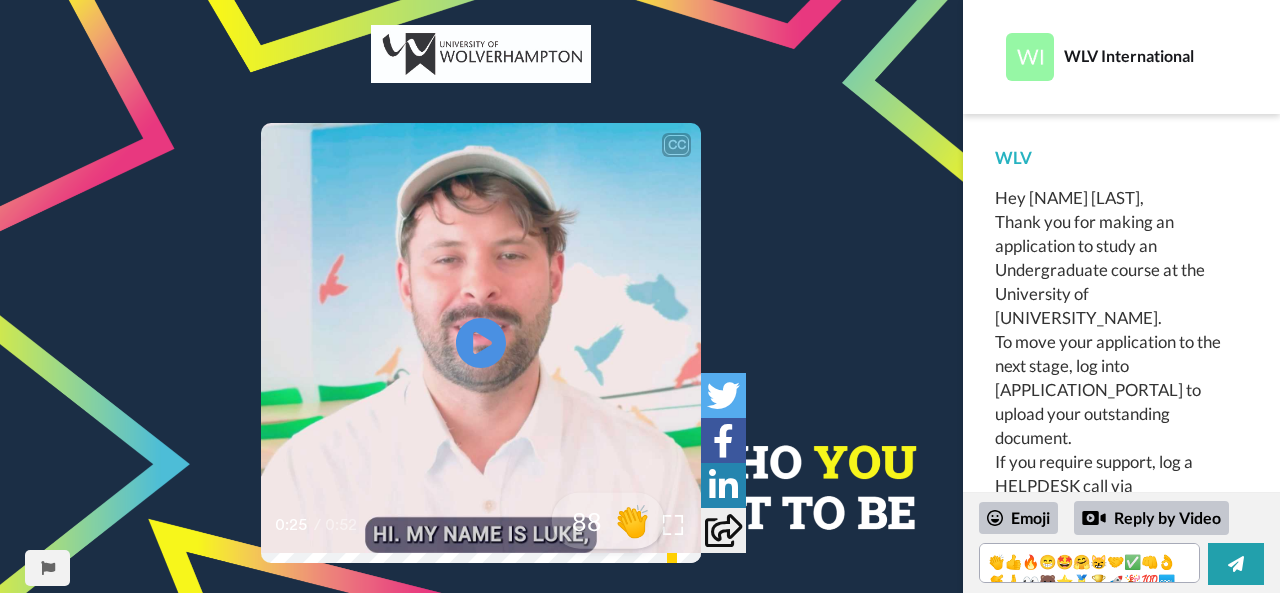 click on "👏" at bounding box center [633, 520] 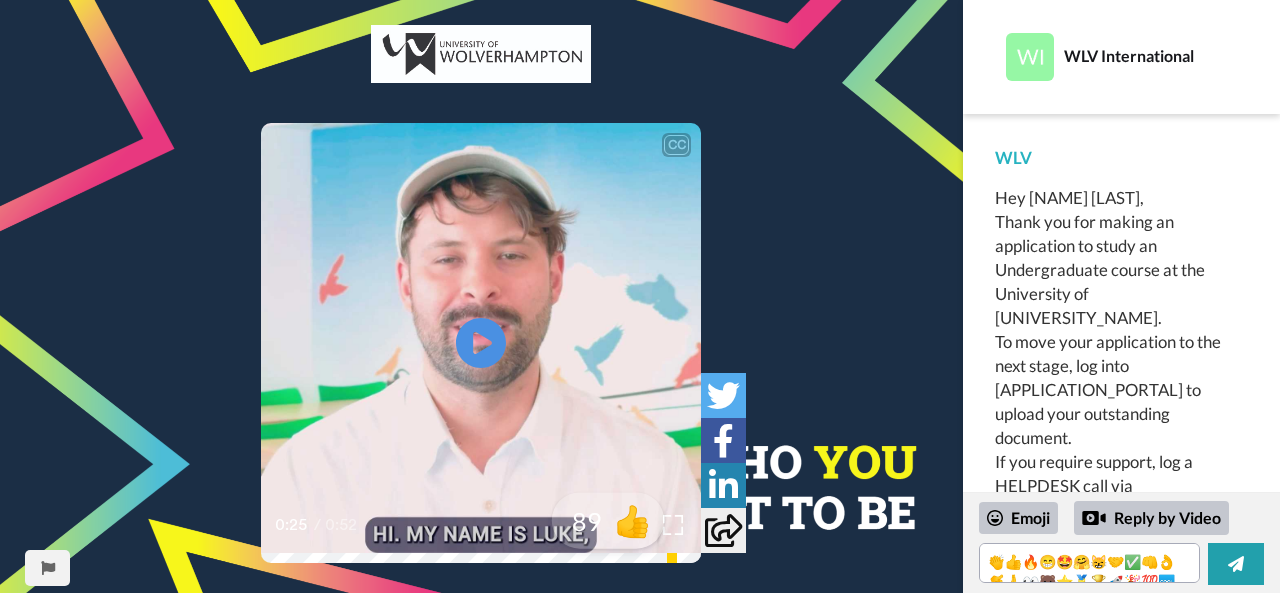 click on "👍" at bounding box center (633, 520) 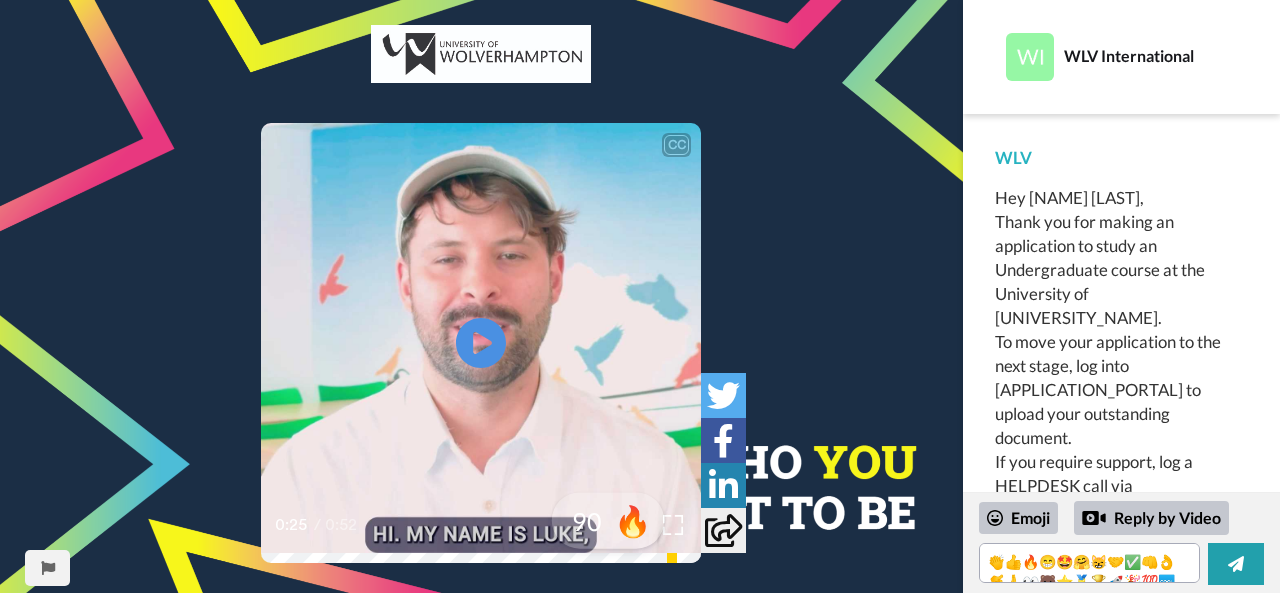 click on "🔥" at bounding box center (633, 520) 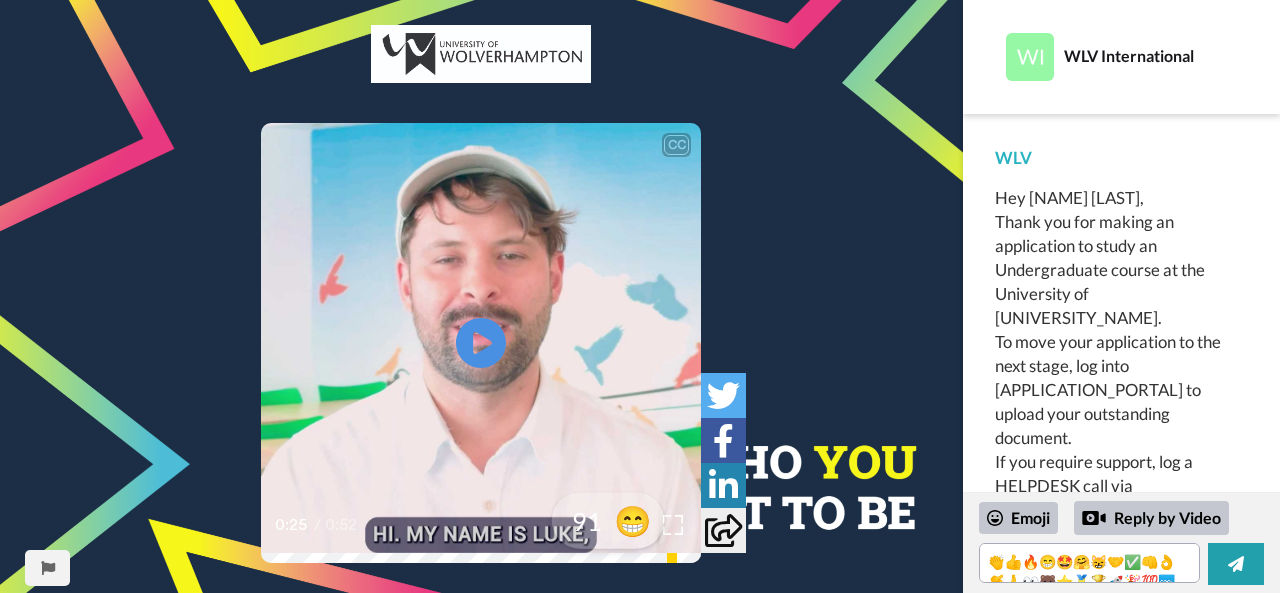 click on "😁" at bounding box center [633, 520] 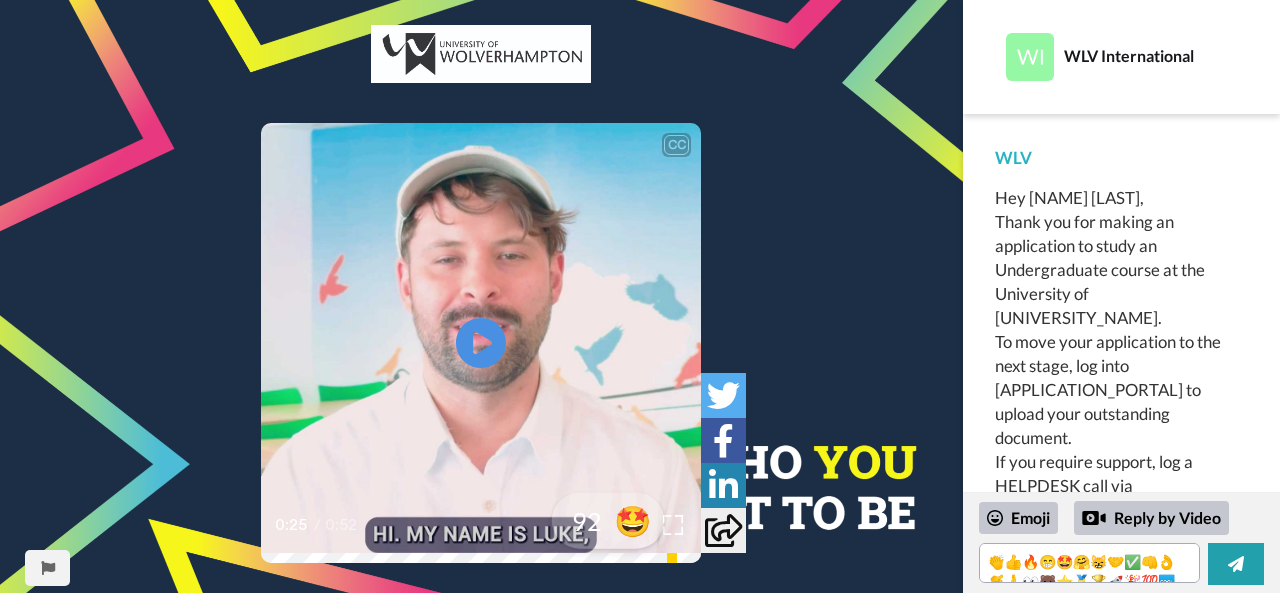 click on "🤩" at bounding box center (633, 520) 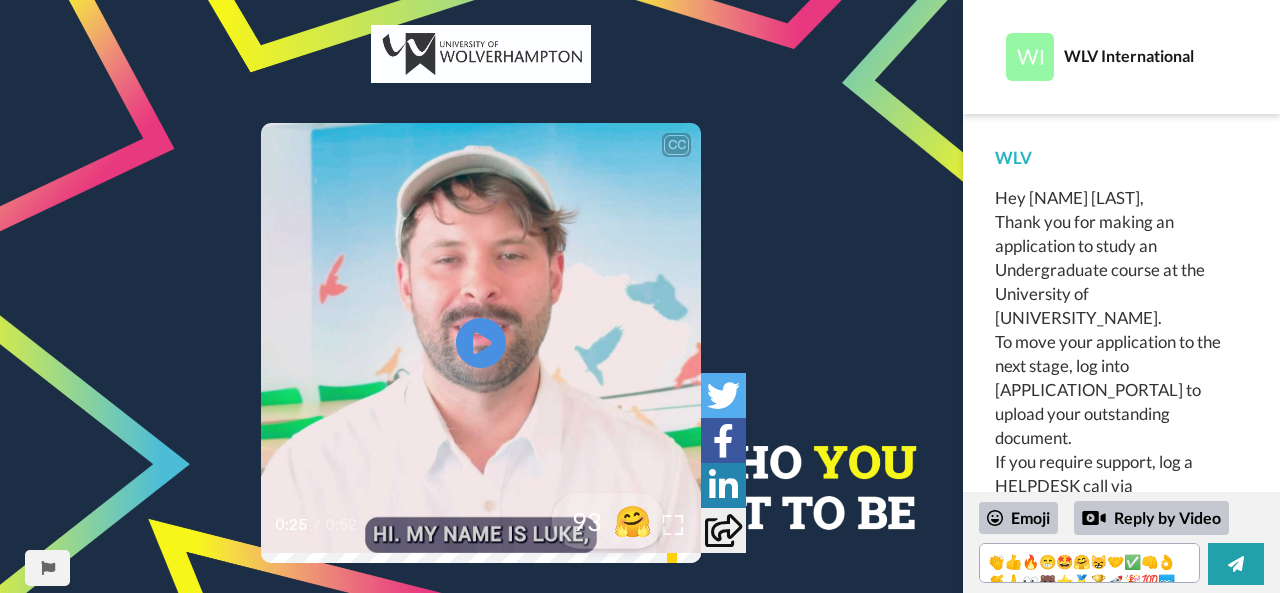 click on "🤗" at bounding box center (633, 520) 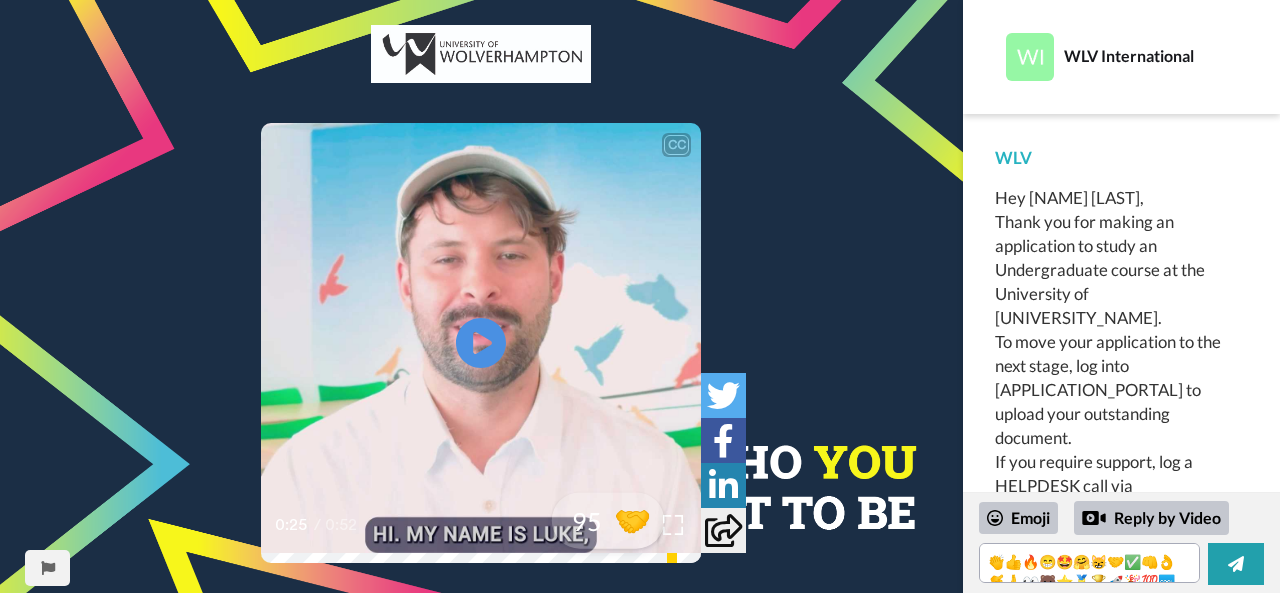 click on "🤝" at bounding box center (633, 520) 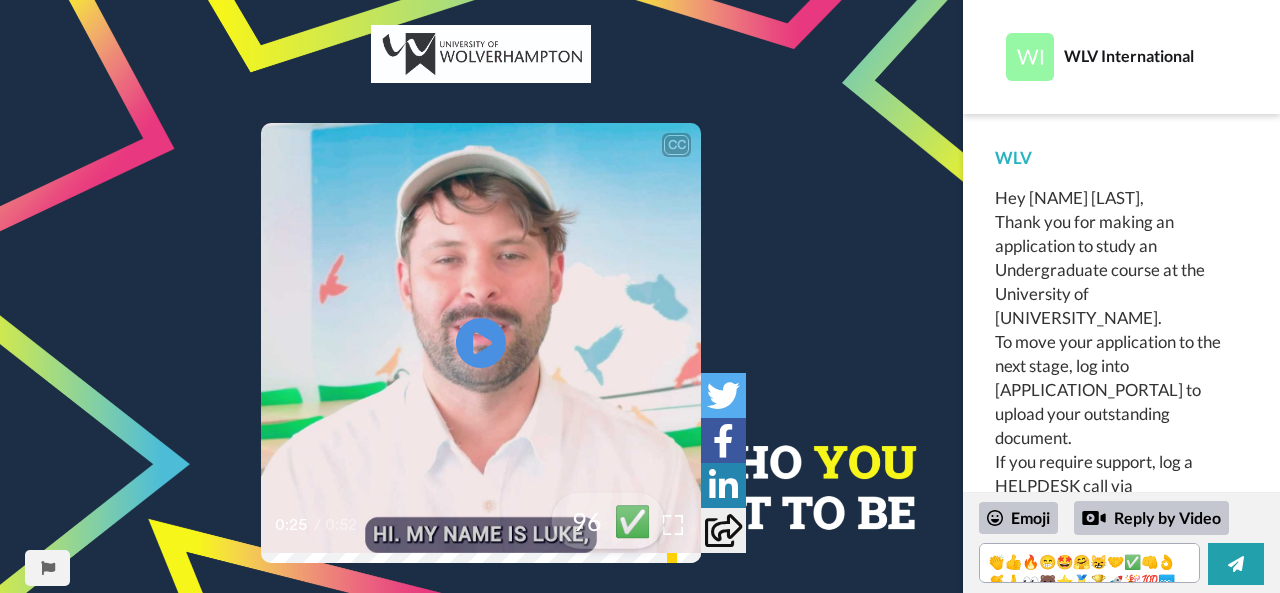 click on "✅" at bounding box center [633, 520] 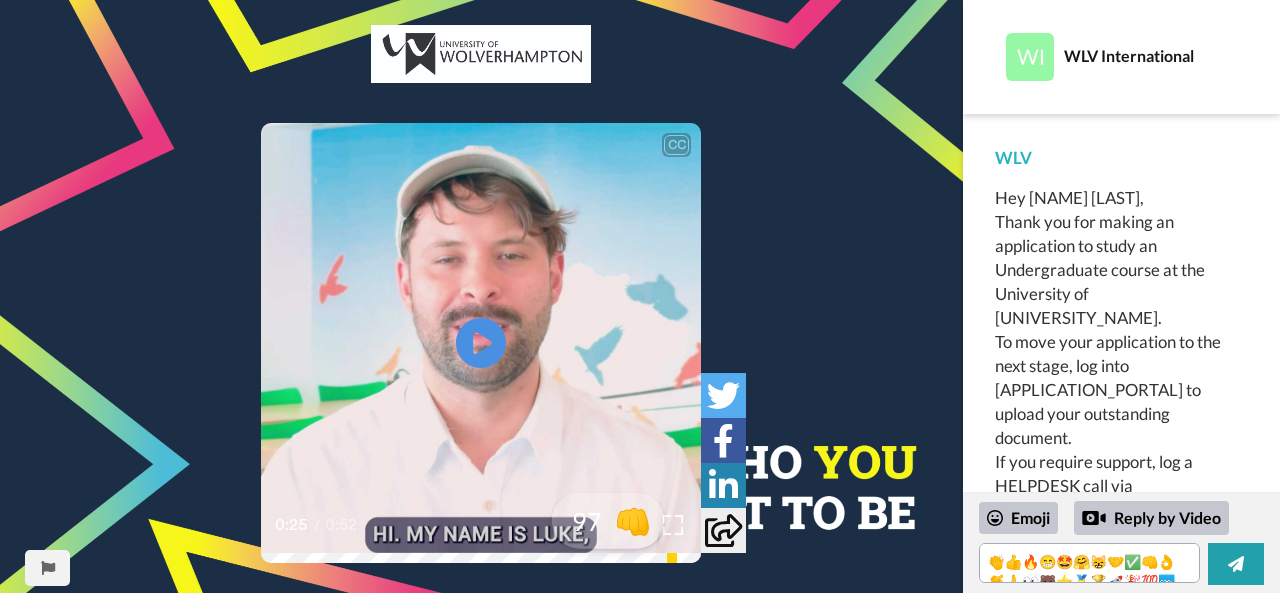 click on "👊" at bounding box center (633, 520) 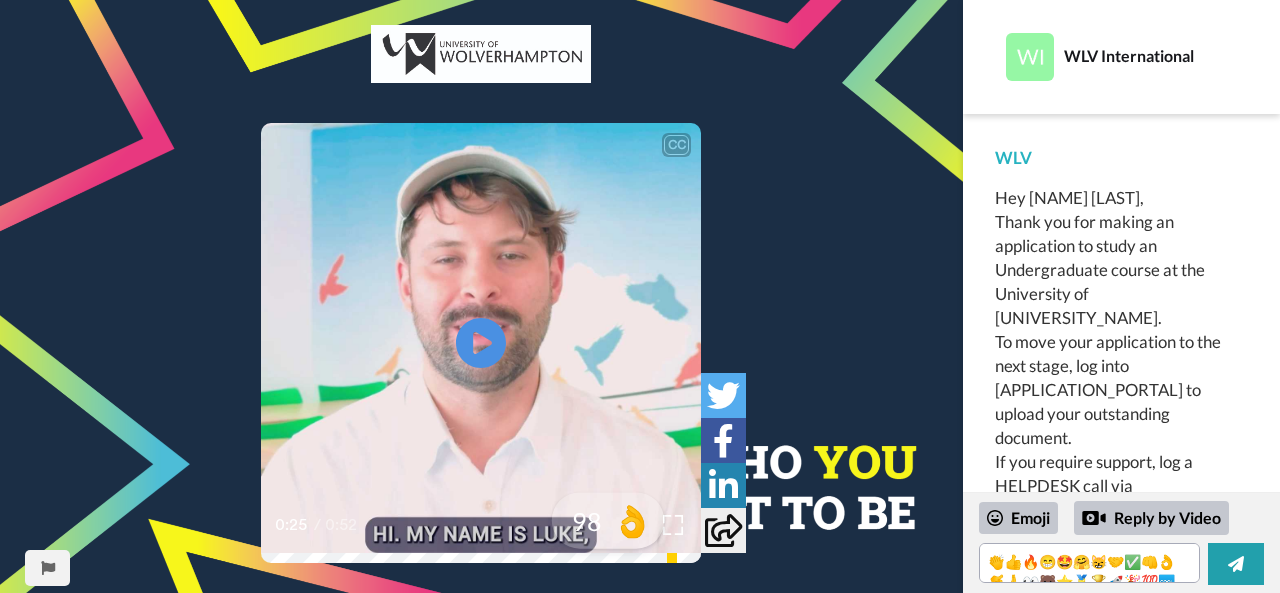 click on "👌" at bounding box center (633, 520) 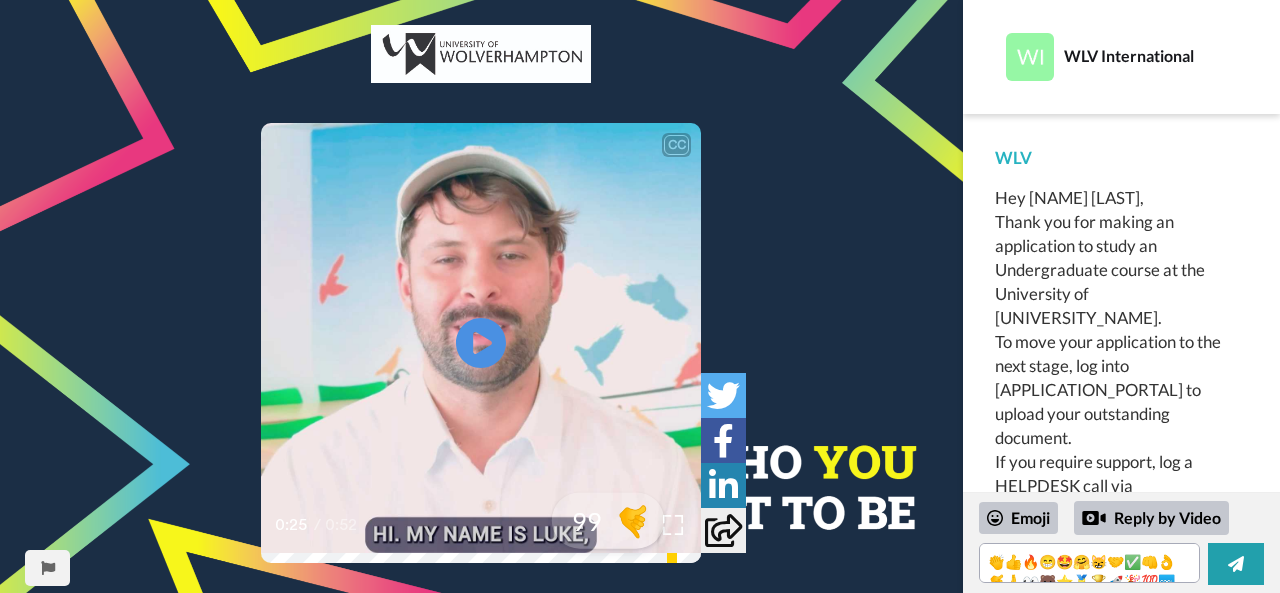 click on "🤙" at bounding box center (633, 520) 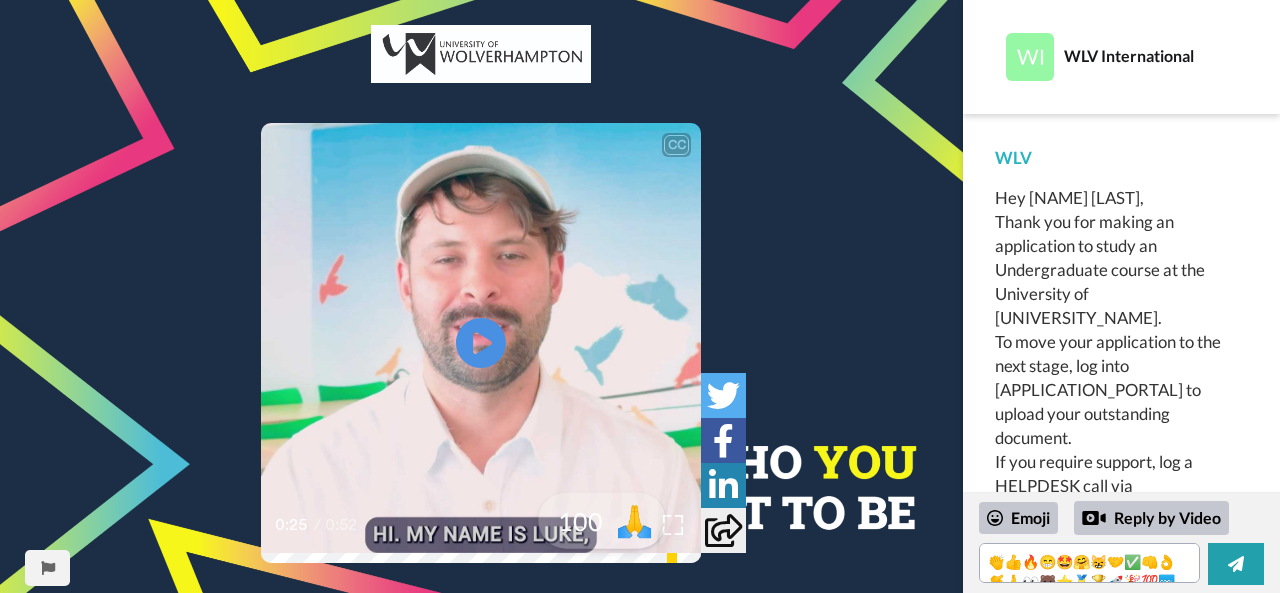 click on "🙏" at bounding box center [635, 520] 